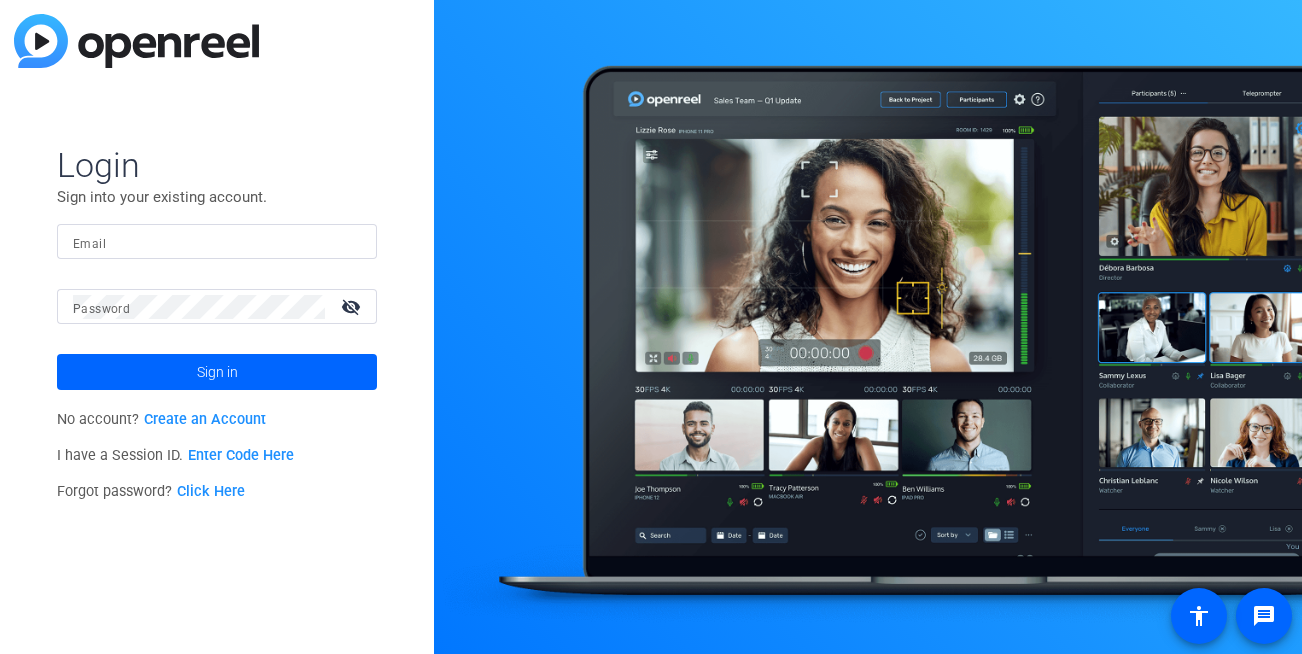 scroll, scrollTop: 0, scrollLeft: 0, axis: both 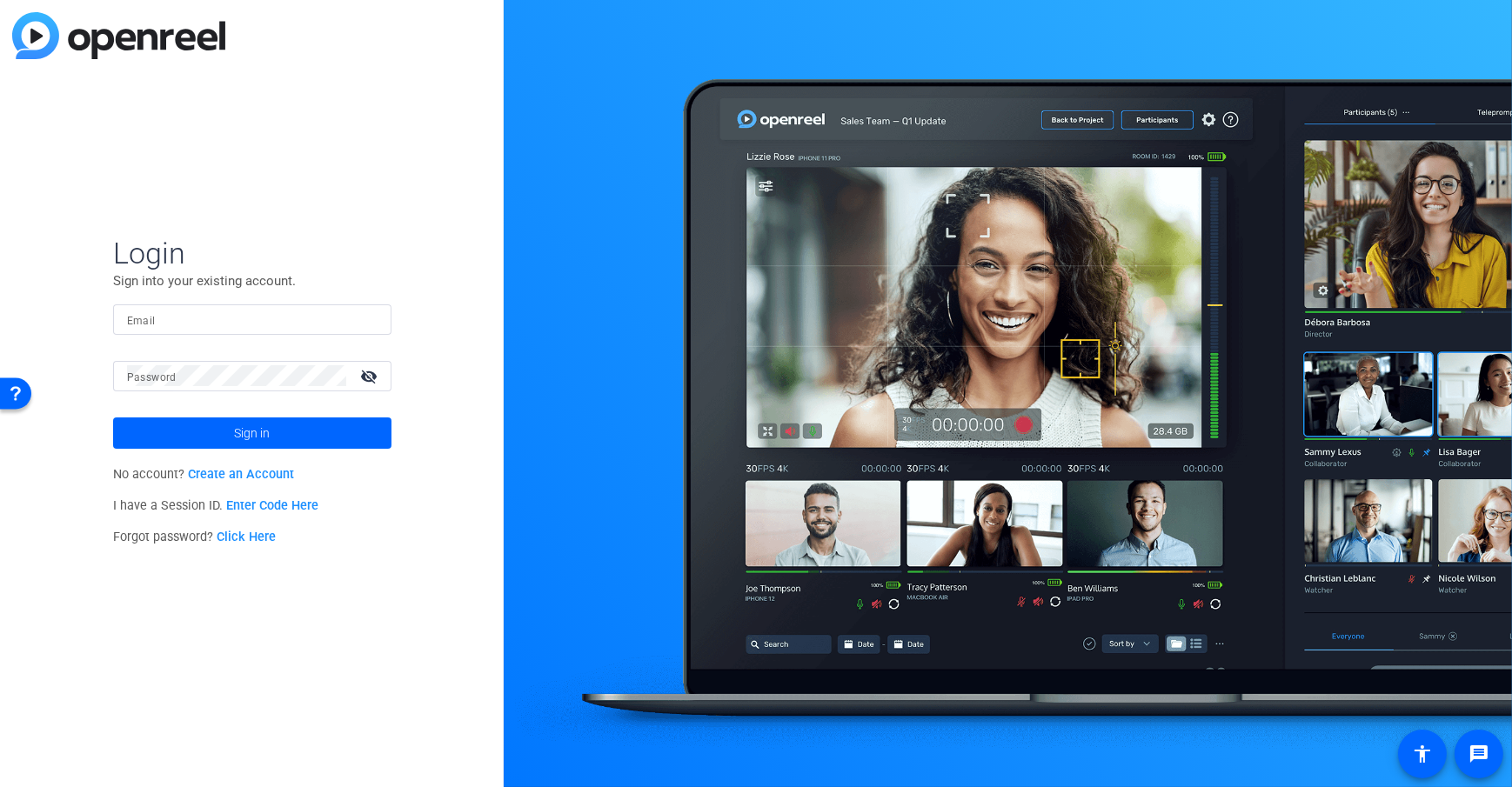 click on "Email" at bounding box center [252, 319] 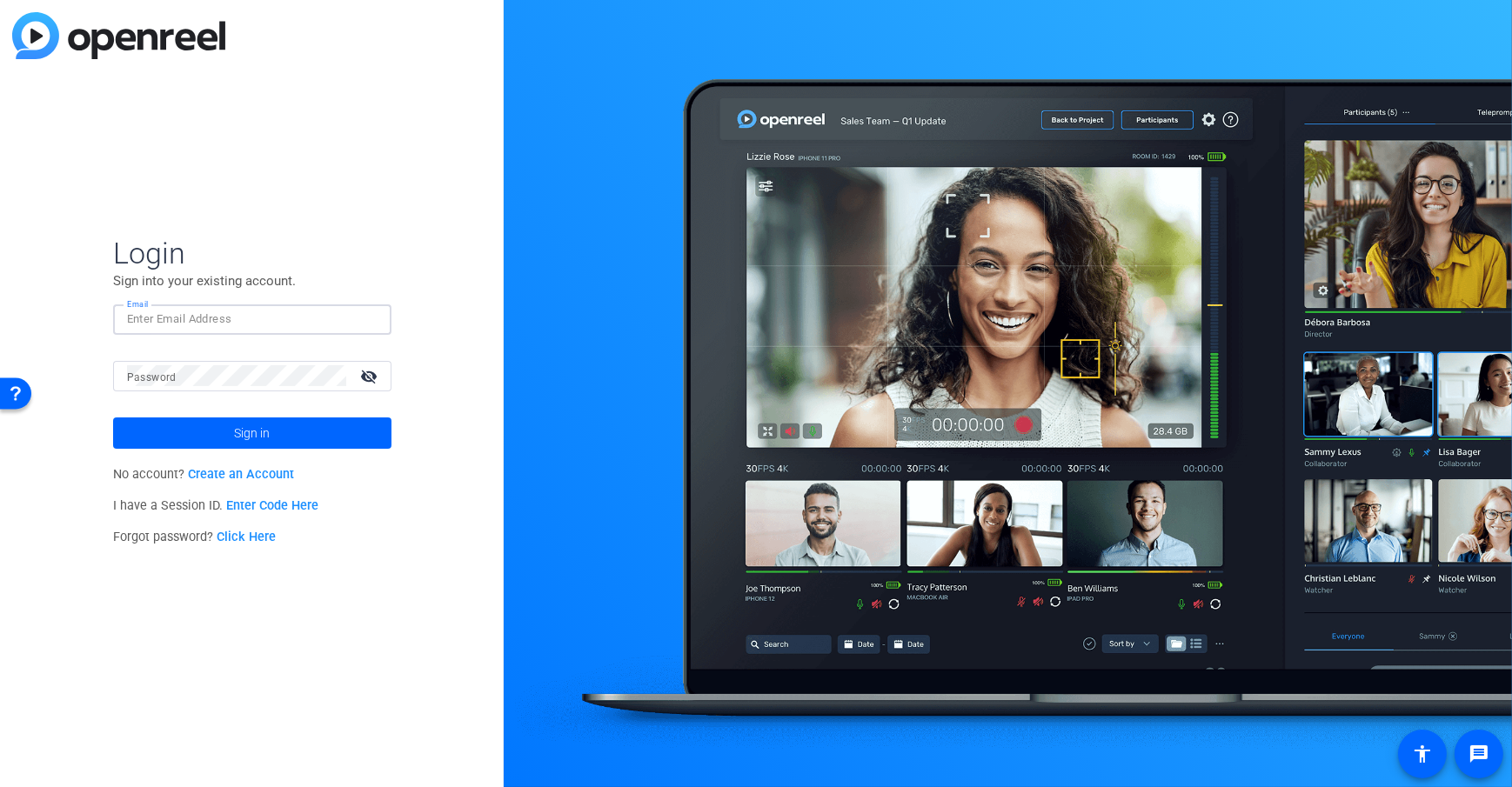 type on "dheiberger@openreel.com" 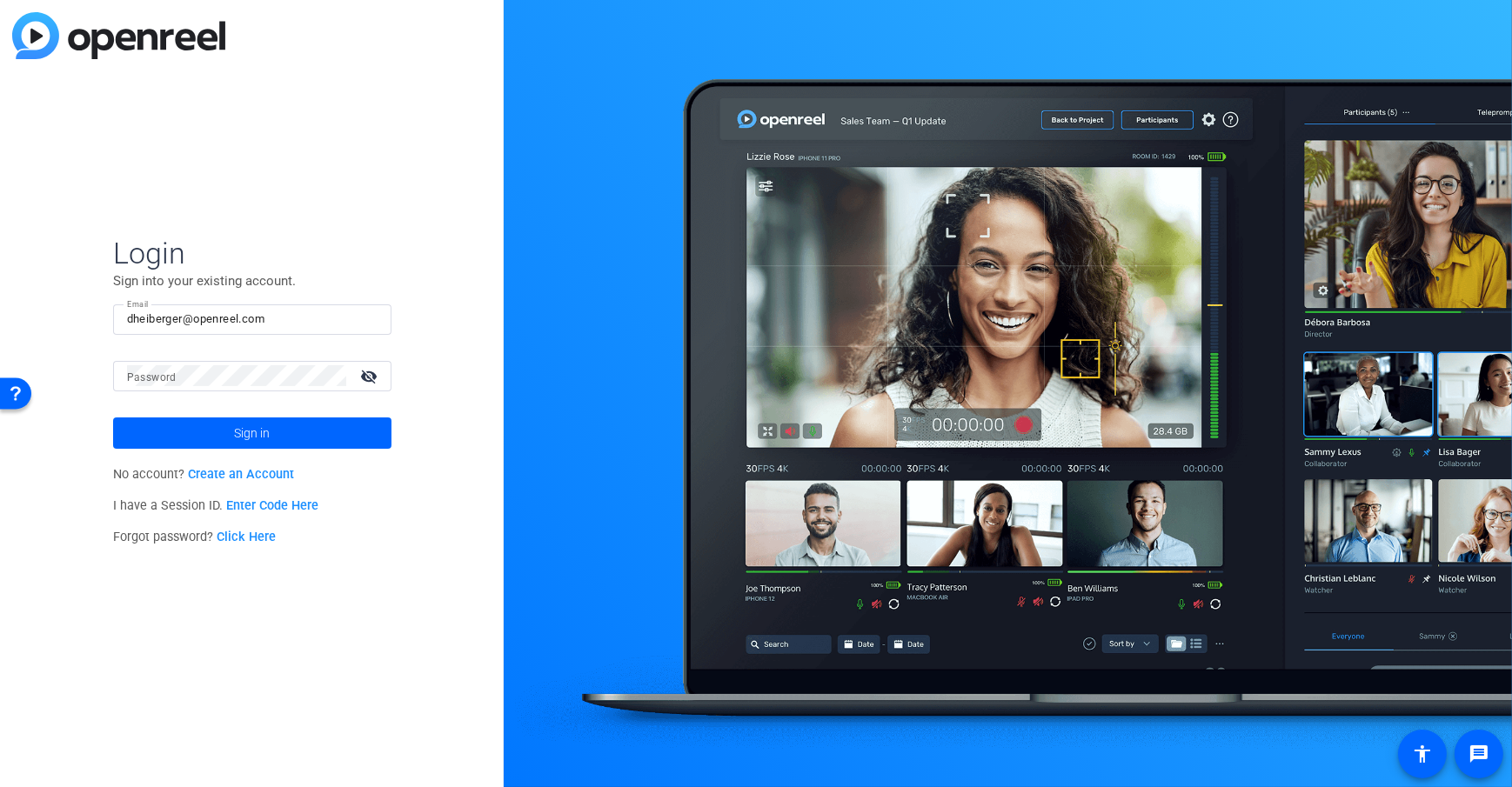 click on "Password" at bounding box center (151, 377) 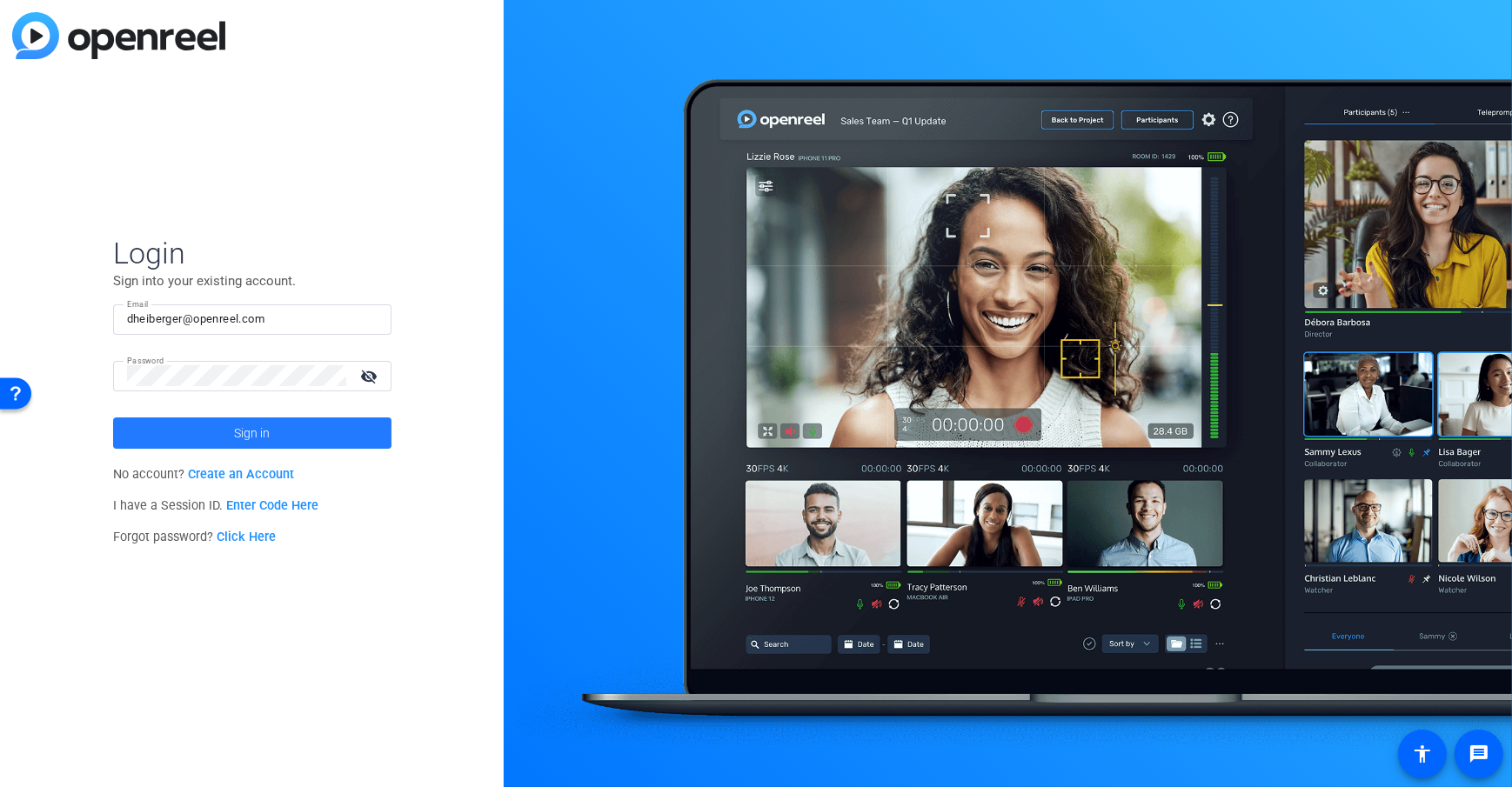 click on "Sign in" 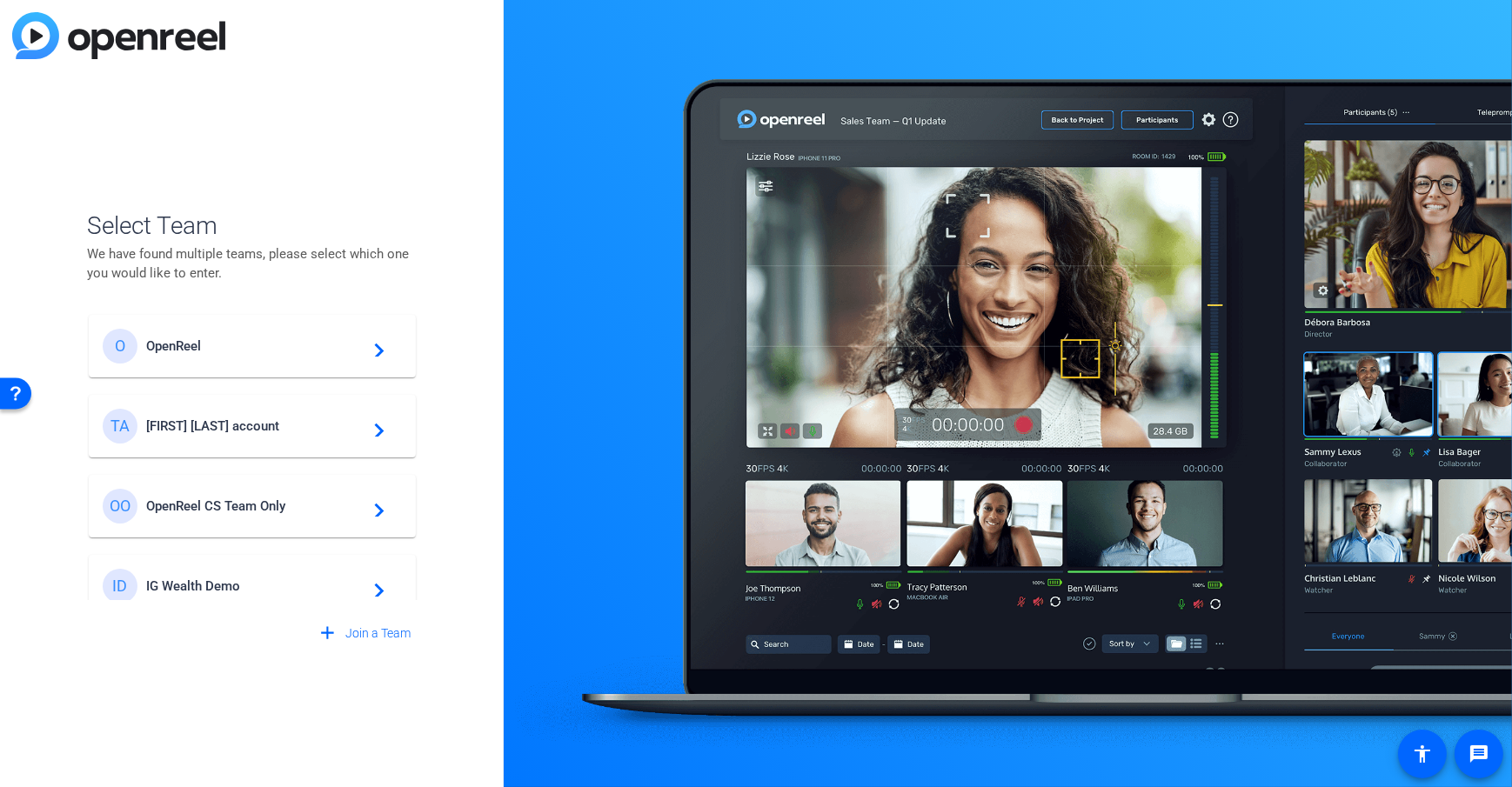 click on "TA Tim Test account  navigate_next" 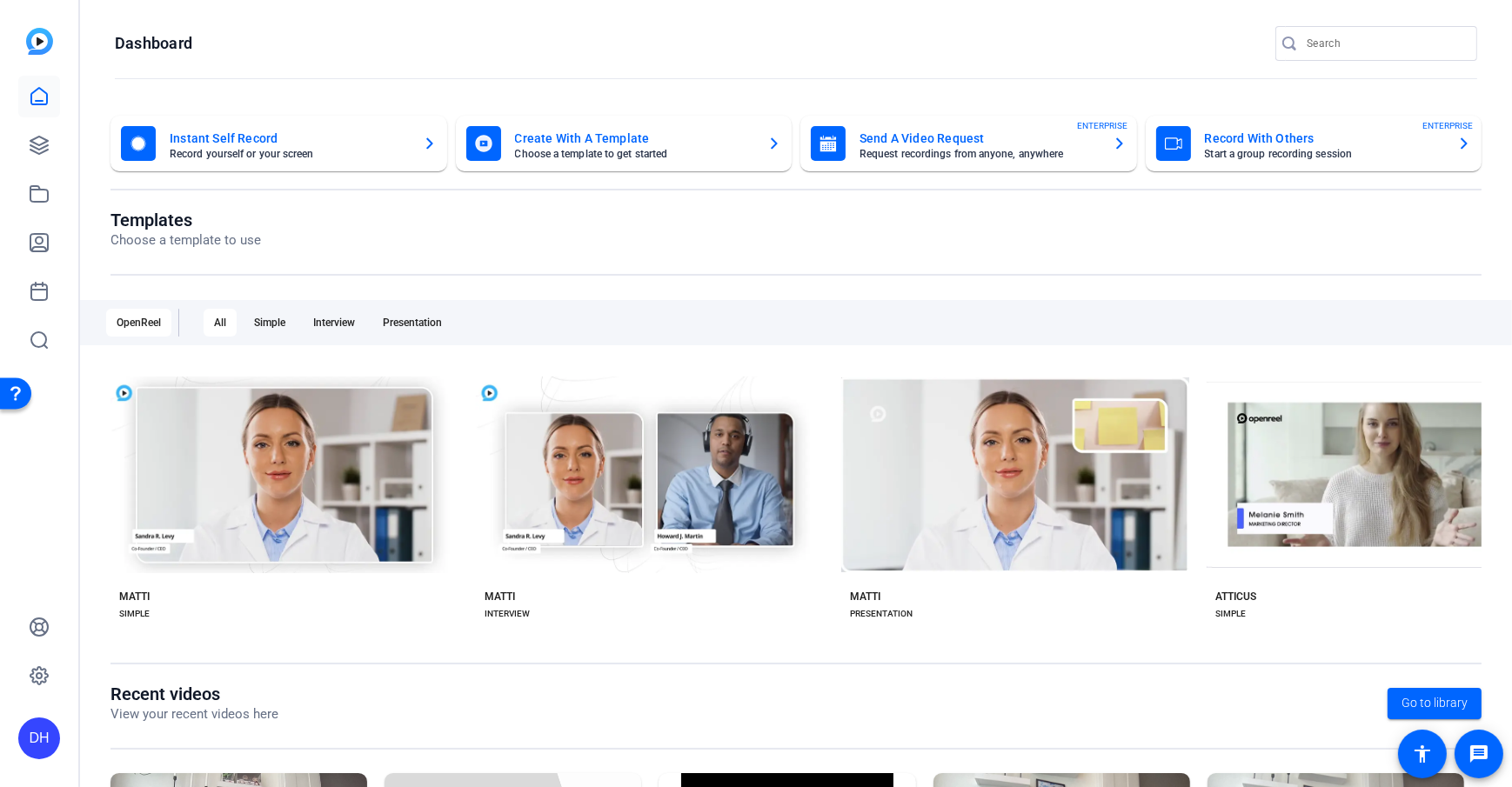 click on "DH" 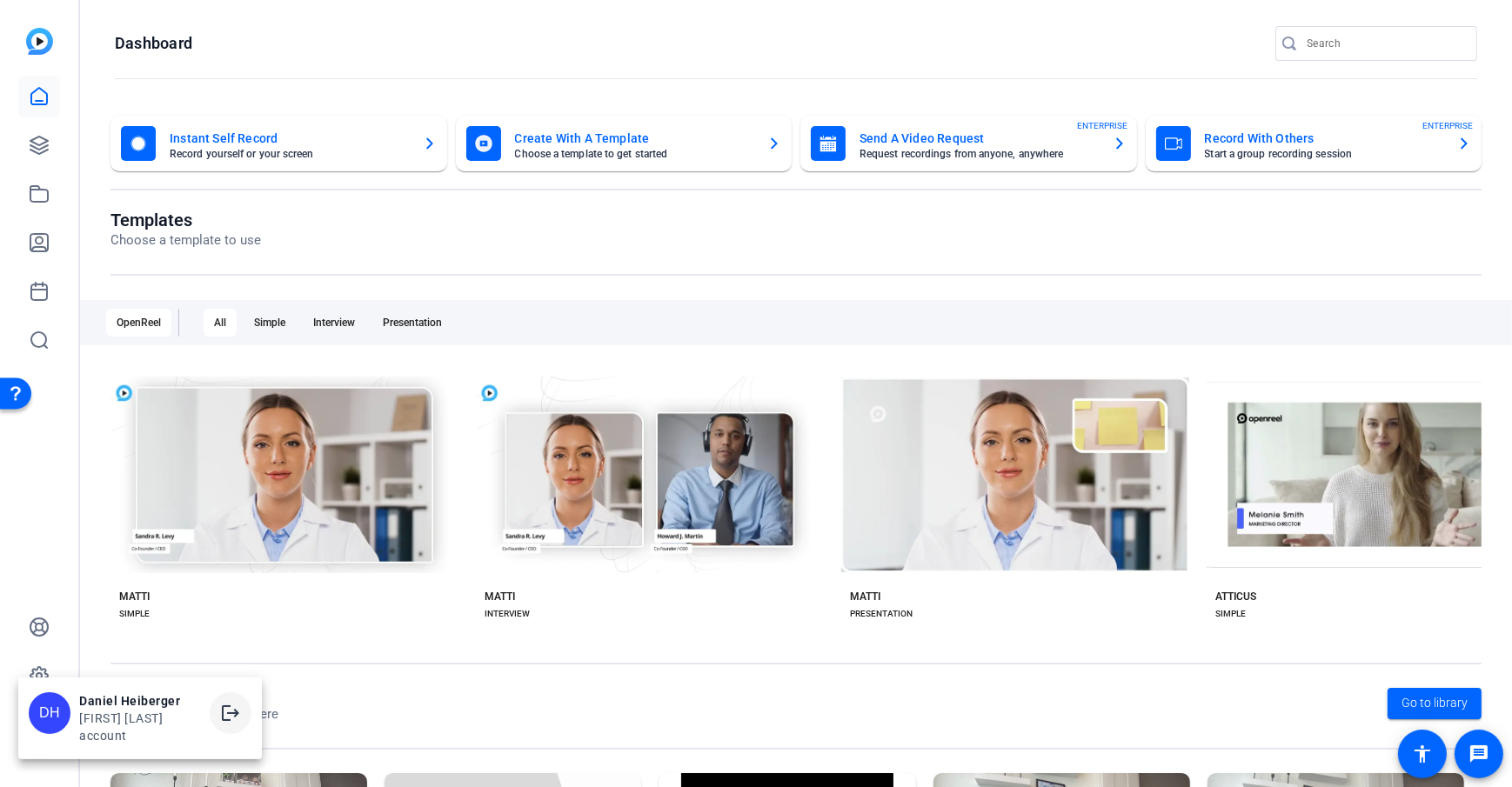 click on "logout" at bounding box center (231, 713) 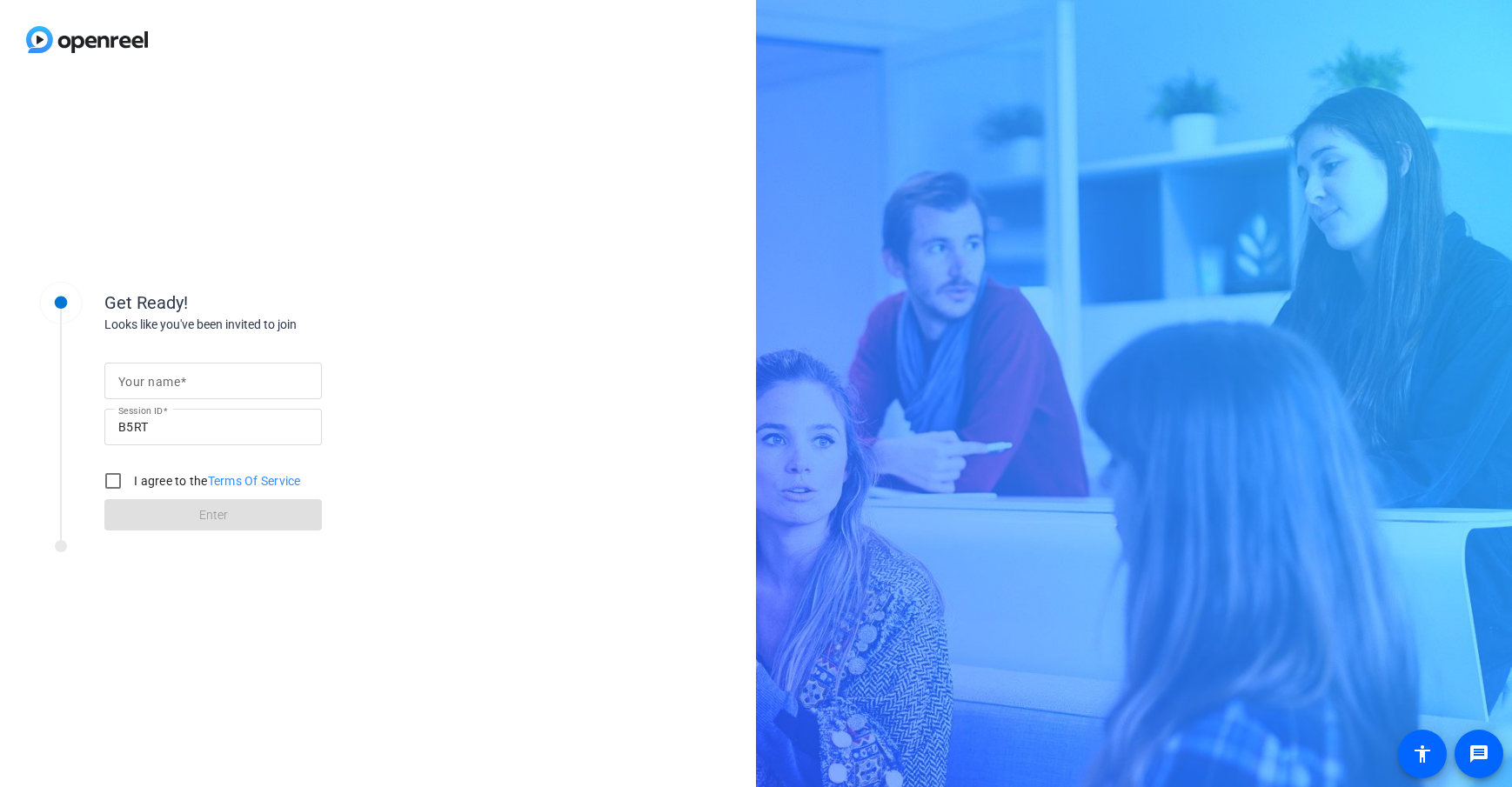 scroll, scrollTop: 0, scrollLeft: 0, axis: both 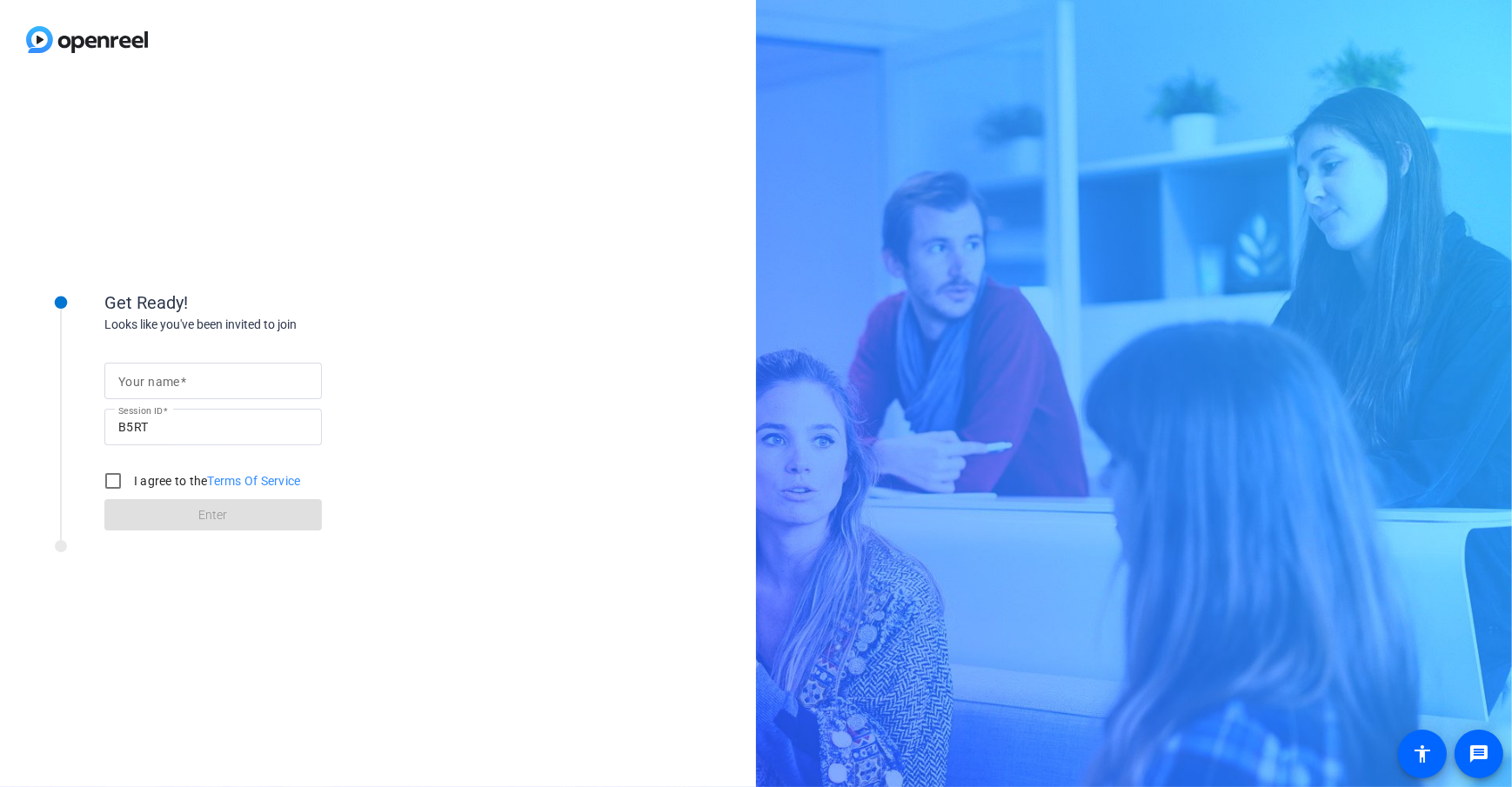 click on "Your name" at bounding box center [149, 382] 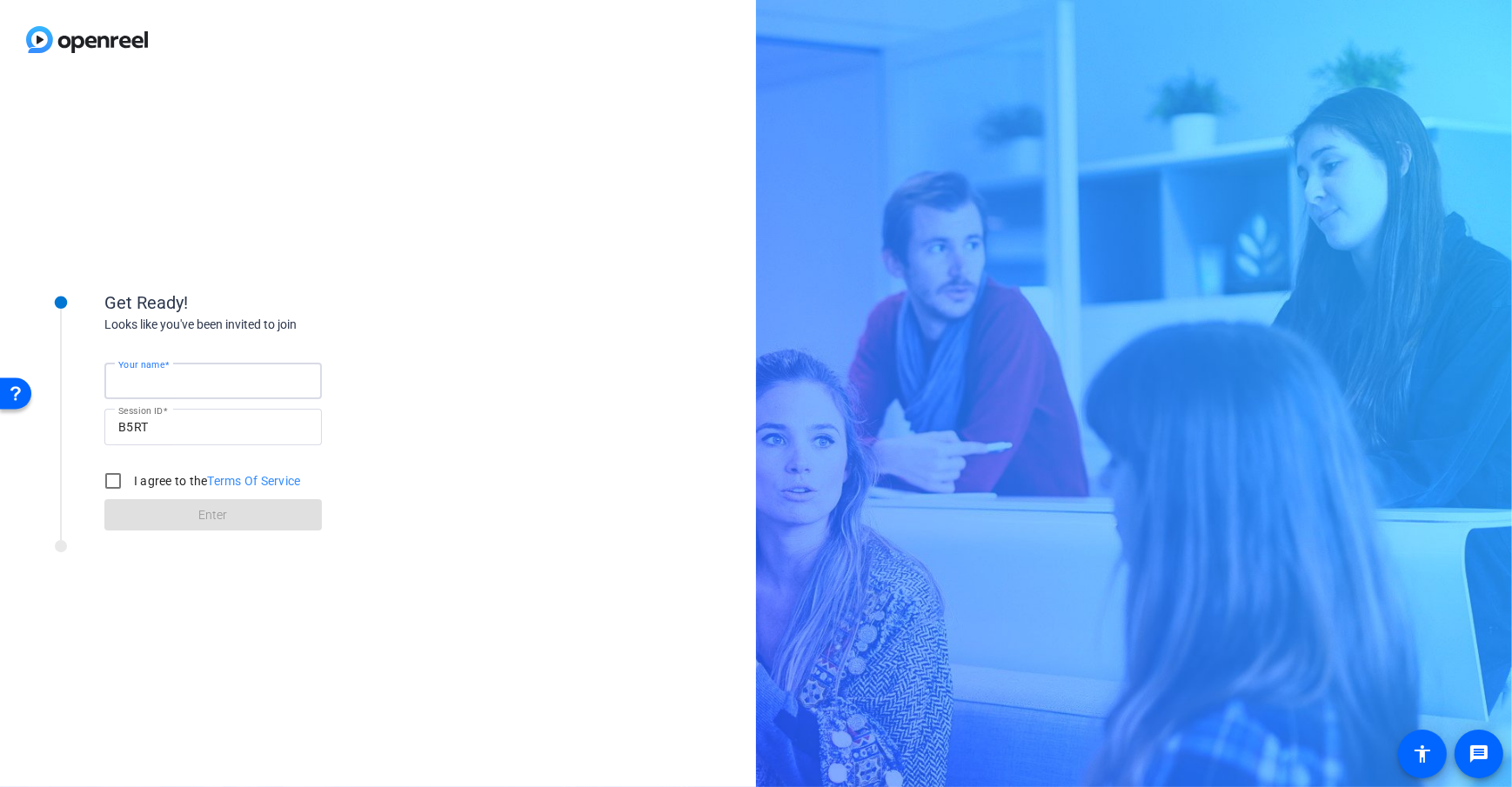 click on "Your name" at bounding box center [213, 381] 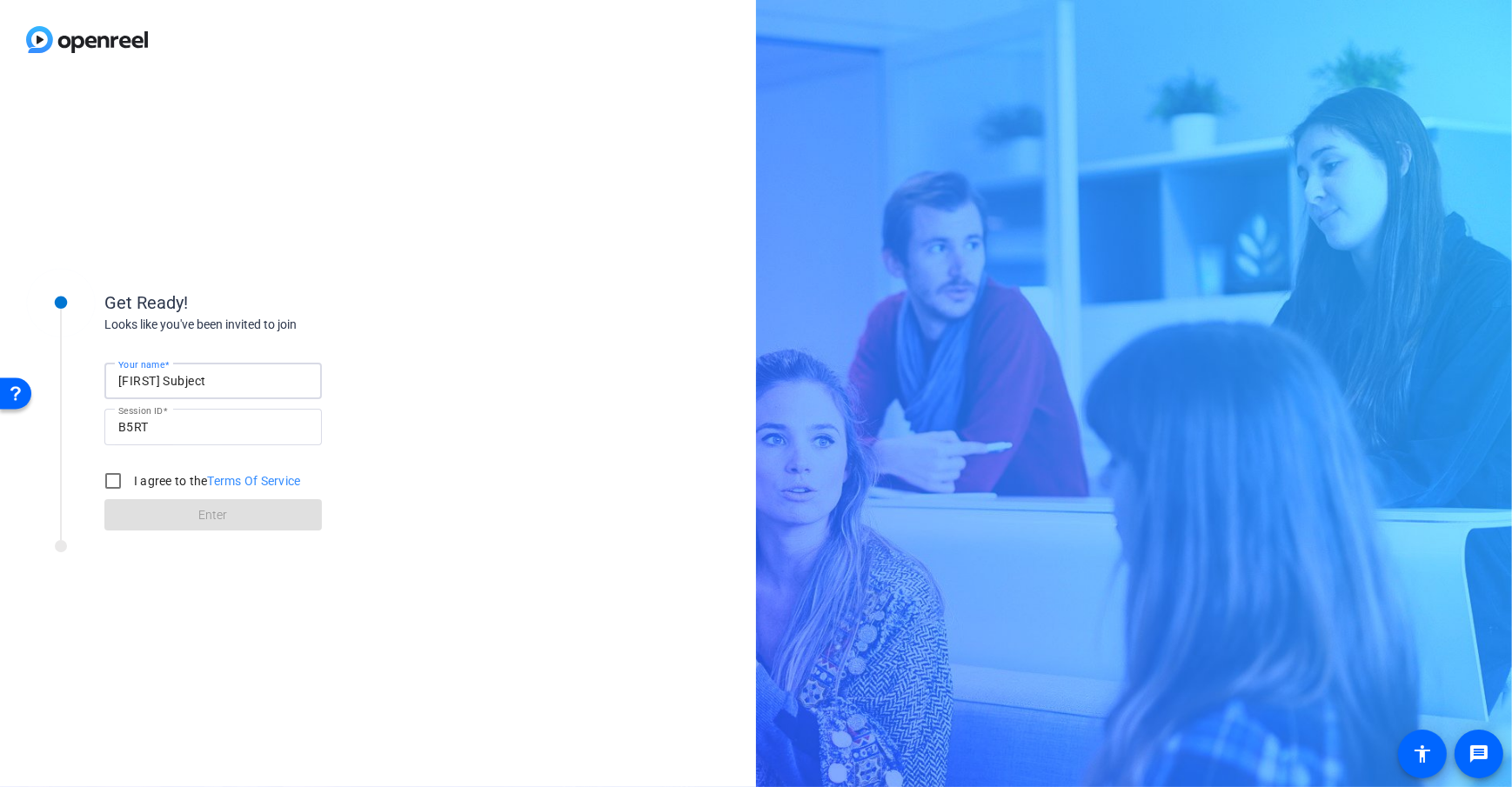 type on "[FIRST] Subject" 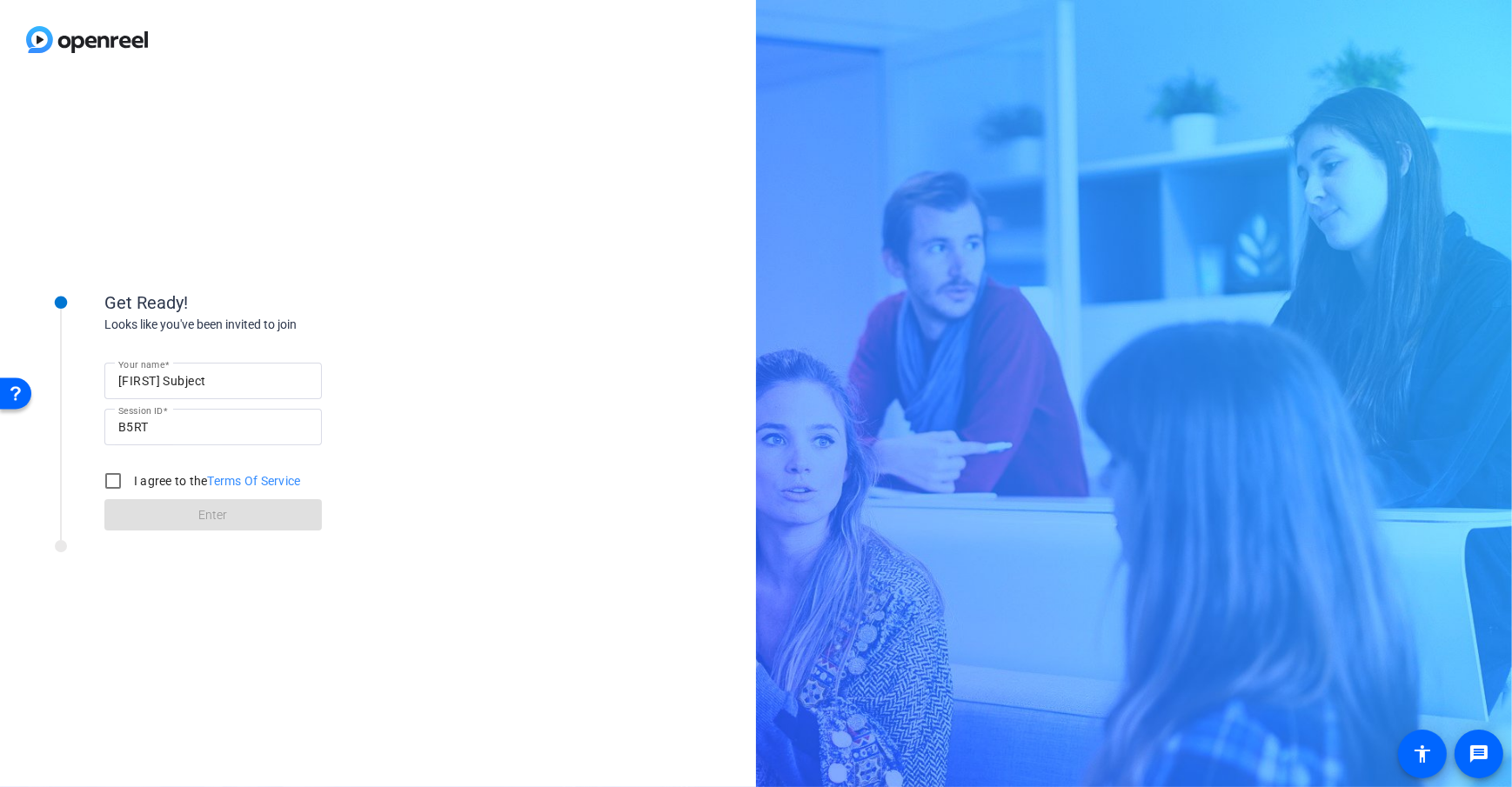 click on "Looks like you've been invited to join" 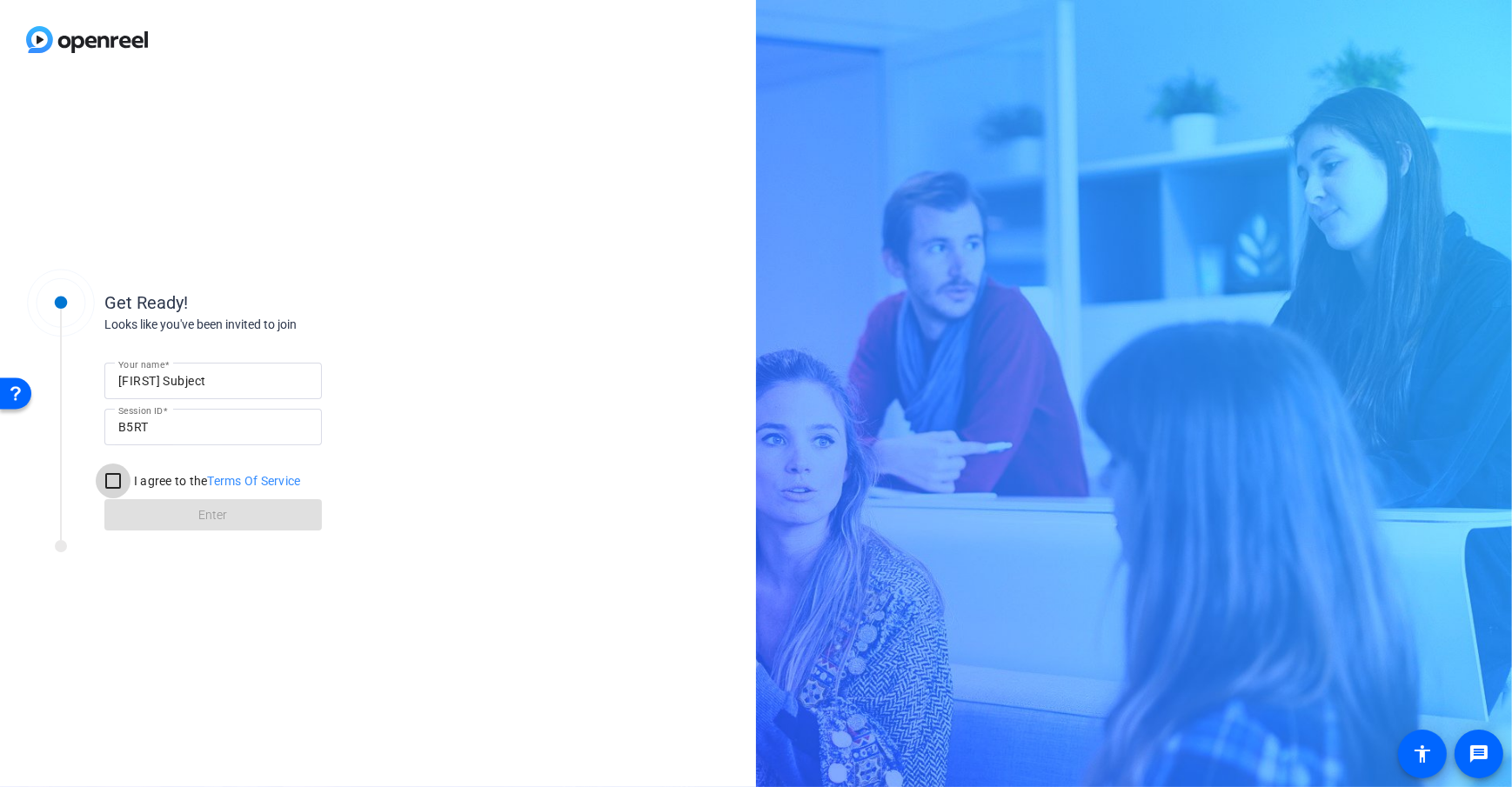 click on "I agree to the  Terms Of Service" at bounding box center (113, 481) 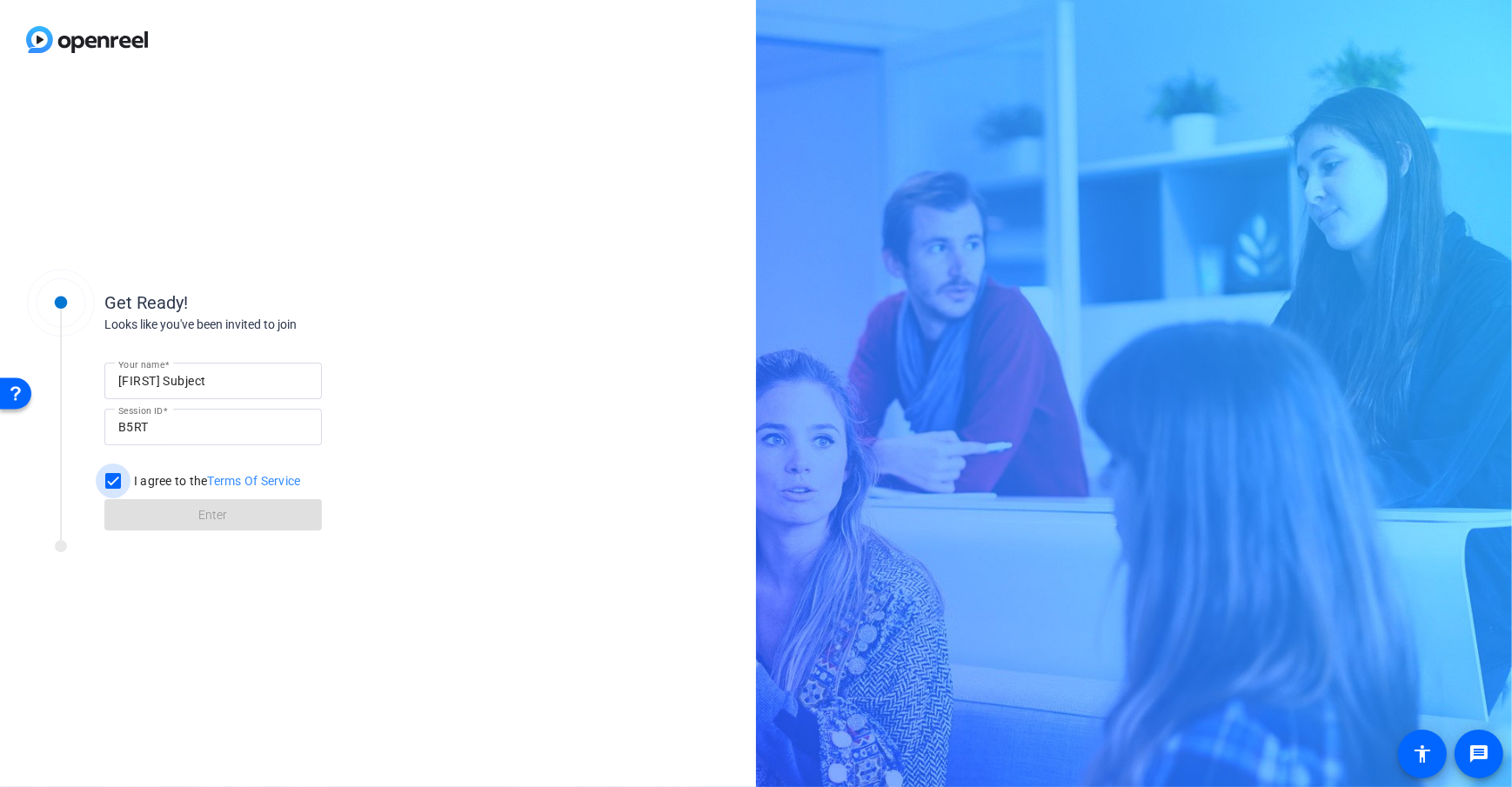 checkbox on "true" 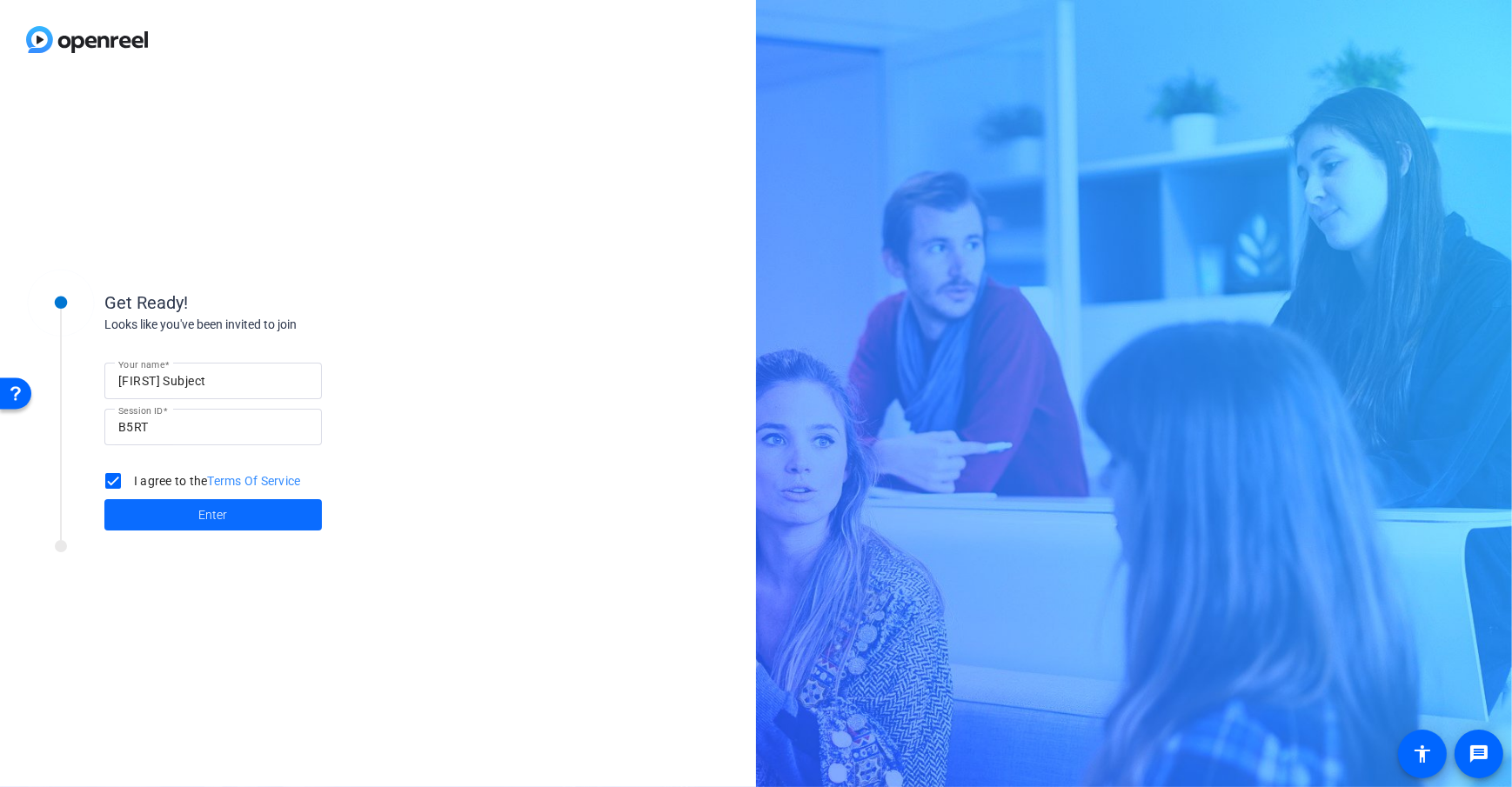 click 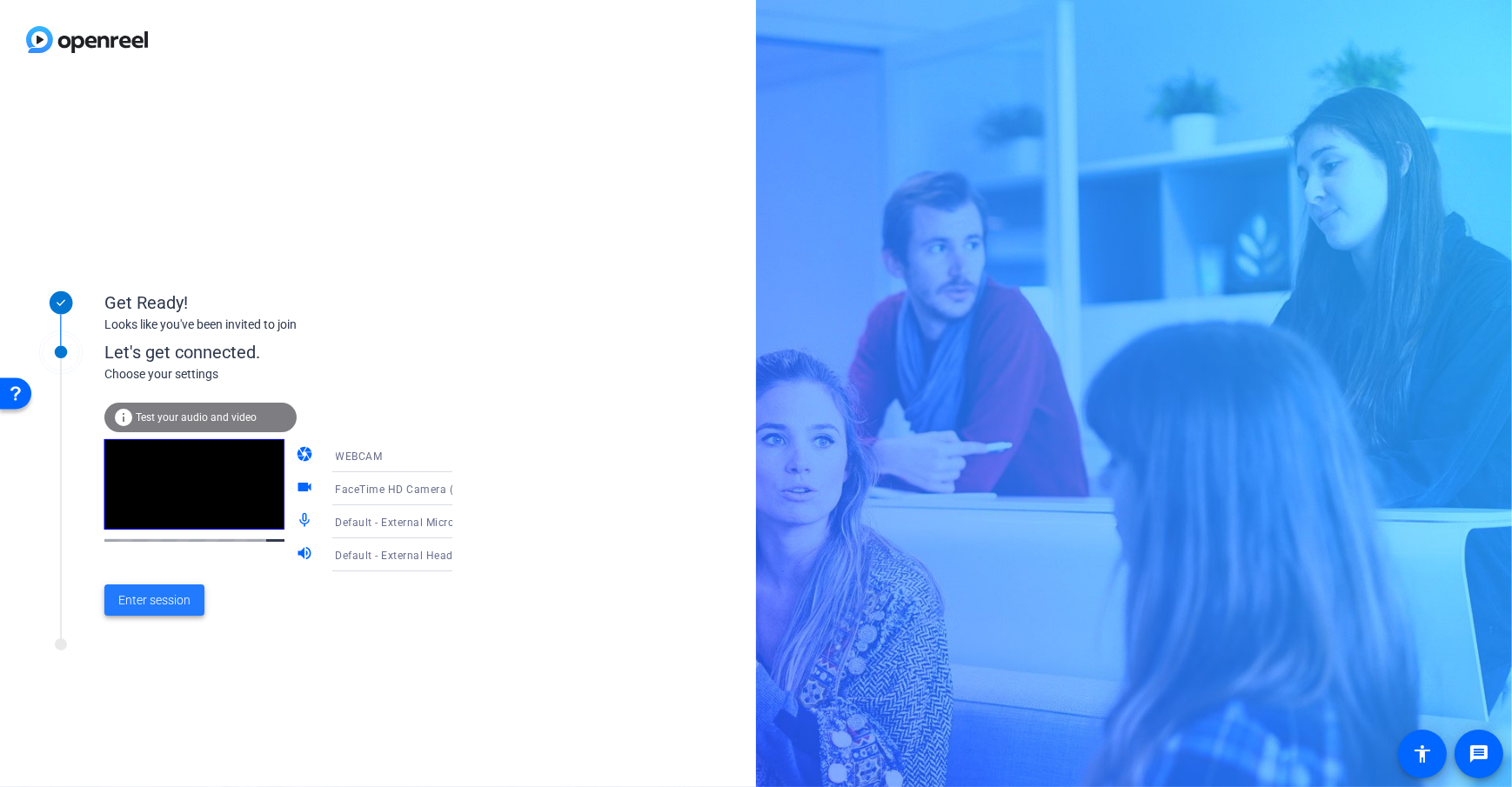 click on "Enter session" 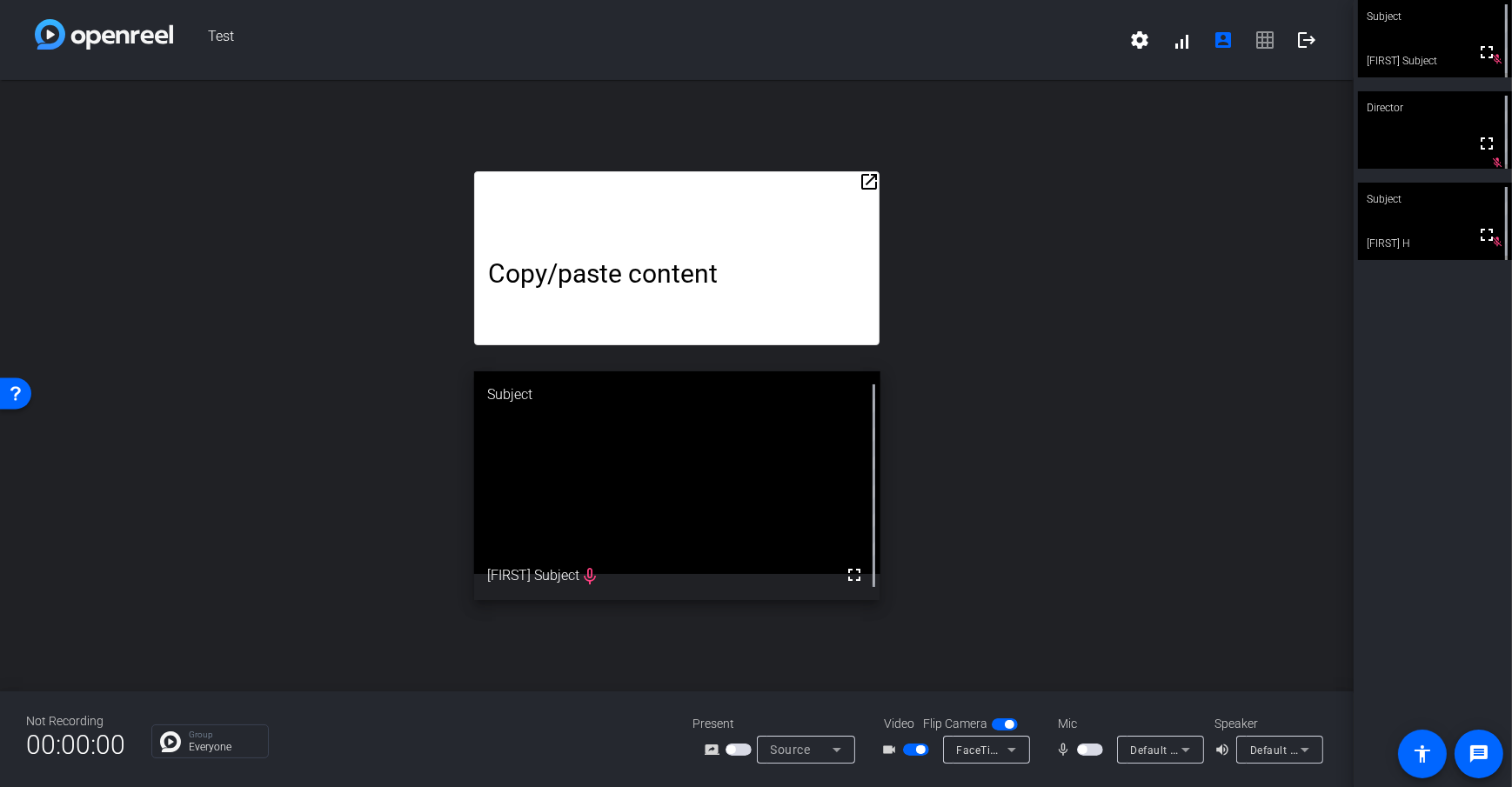 click on "Group  Everyone" 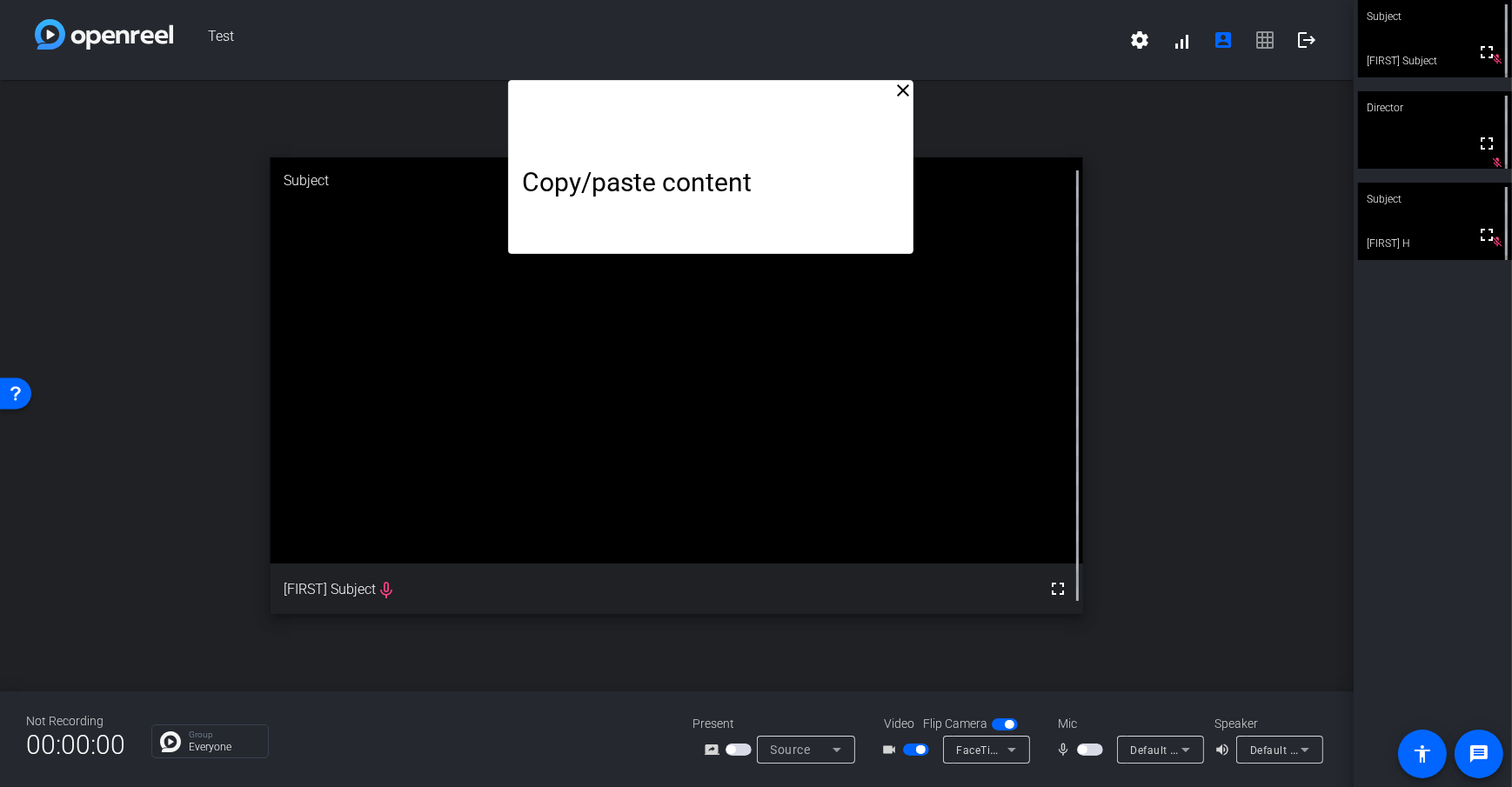 drag, startPoint x: 808, startPoint y: 100, endPoint x: 848, endPoint y: 86, distance: 42.37924 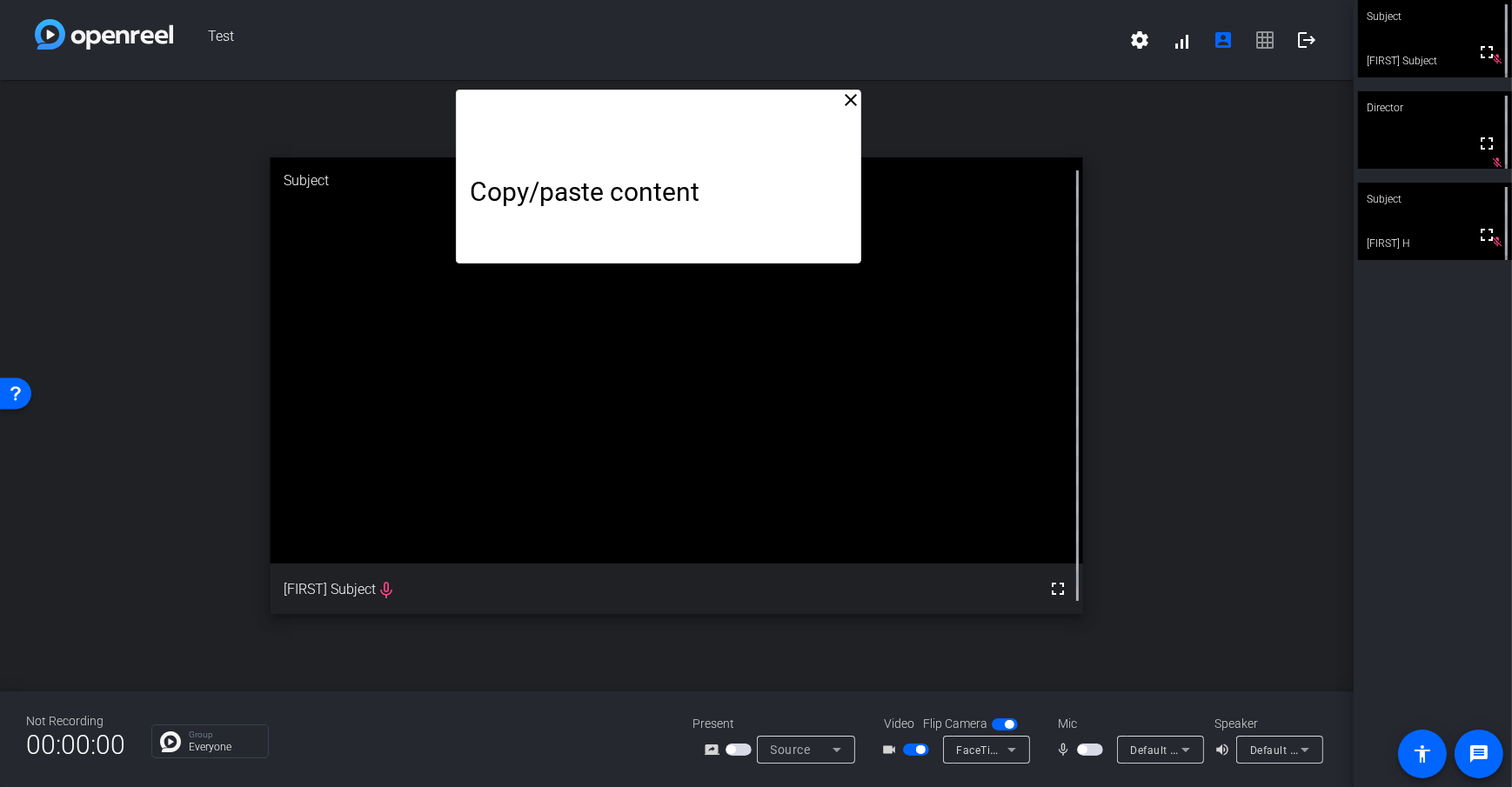 drag, startPoint x: 758, startPoint y: 100, endPoint x: 732, endPoint y: 77, distance: 34.71311 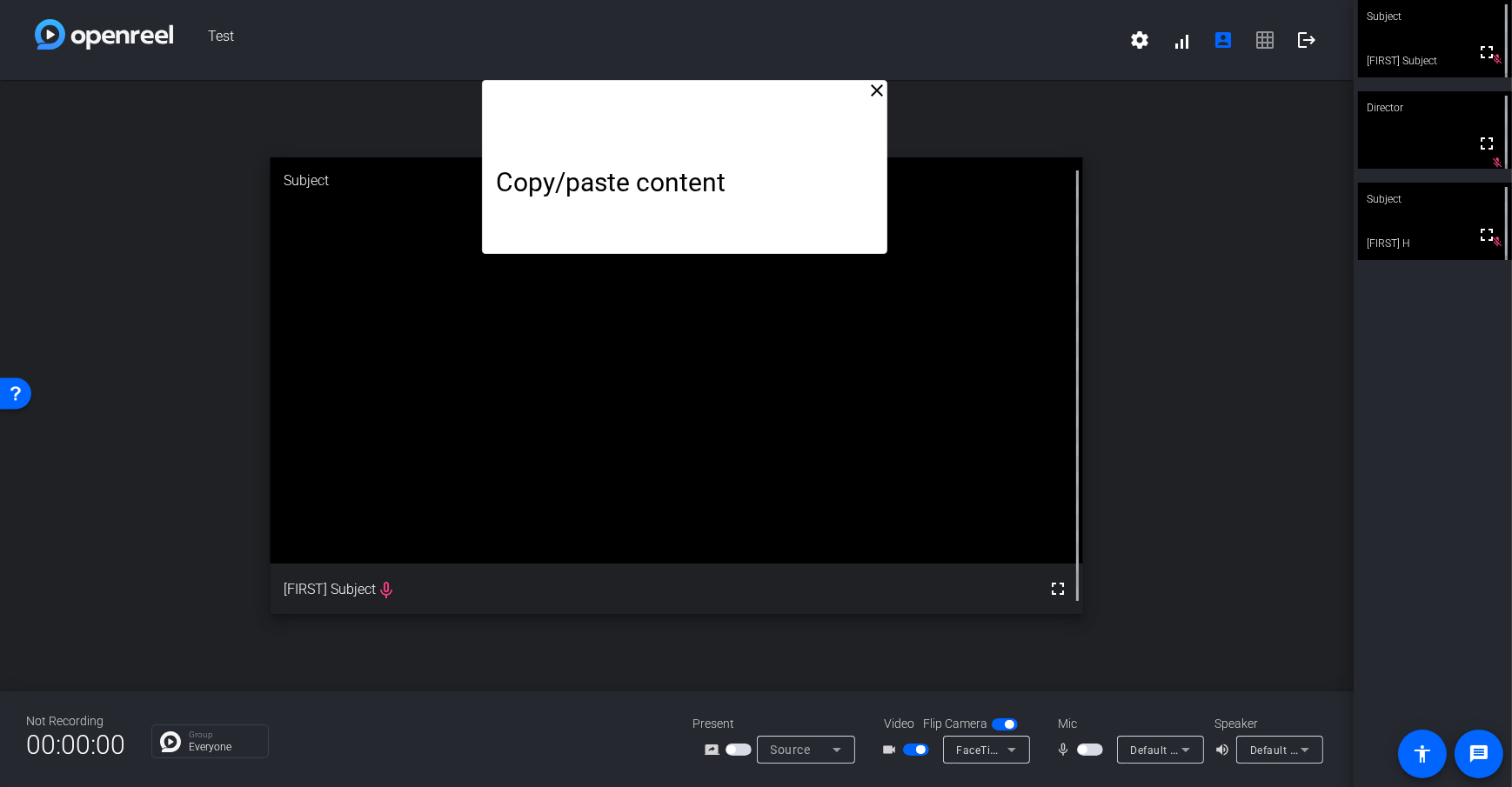 click on "Test   settings   signal_cellular_alt  account_box grid_on logout close Copy/paste content  Subject  fullscreen  [FIRST] Subject  mic_none  Not Recording  00:00:00  Group  Everyone Present screen_share_outline Source Video Flip Camera videocam_outline FaceTime HD Camera ([MANUFACTURER_ID]) Mic mic_none Default - External Microphone (Built-in) Speaker volume_up Default - External Headphones (Built-in)" 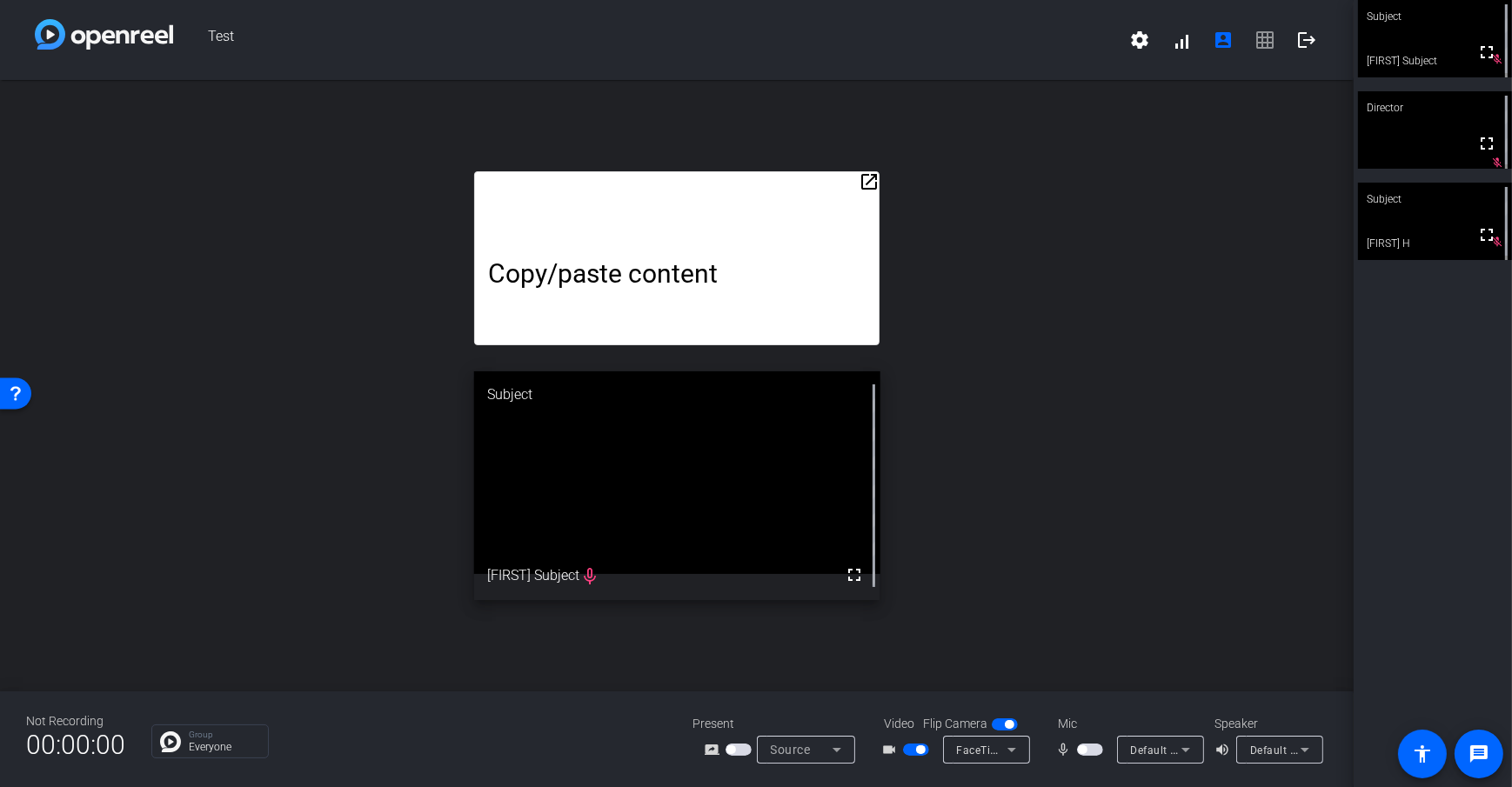 click on "open_in_new Copy/paste content  Subject  fullscreen  [FIRST] Subject  mic_none" 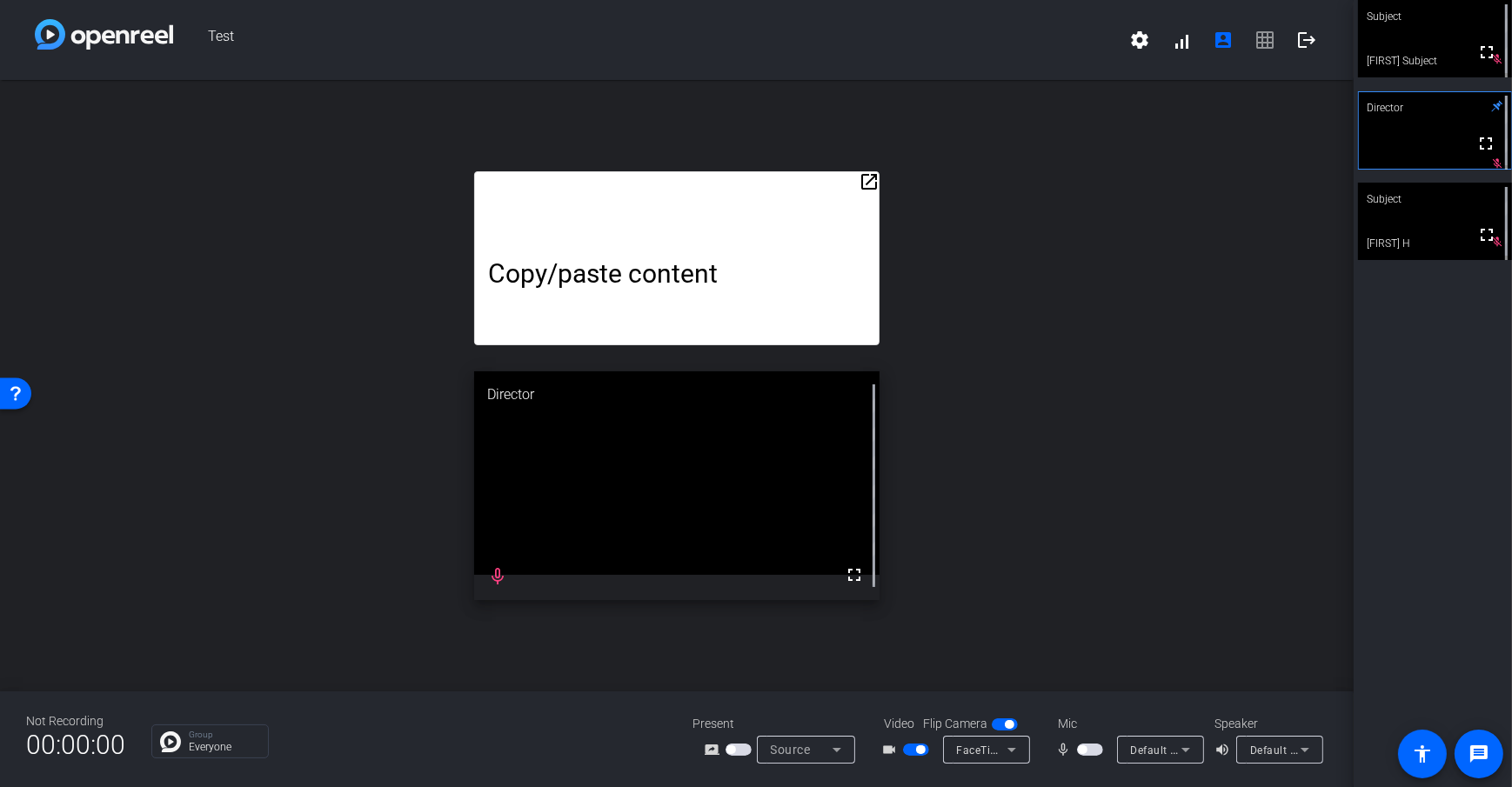 click 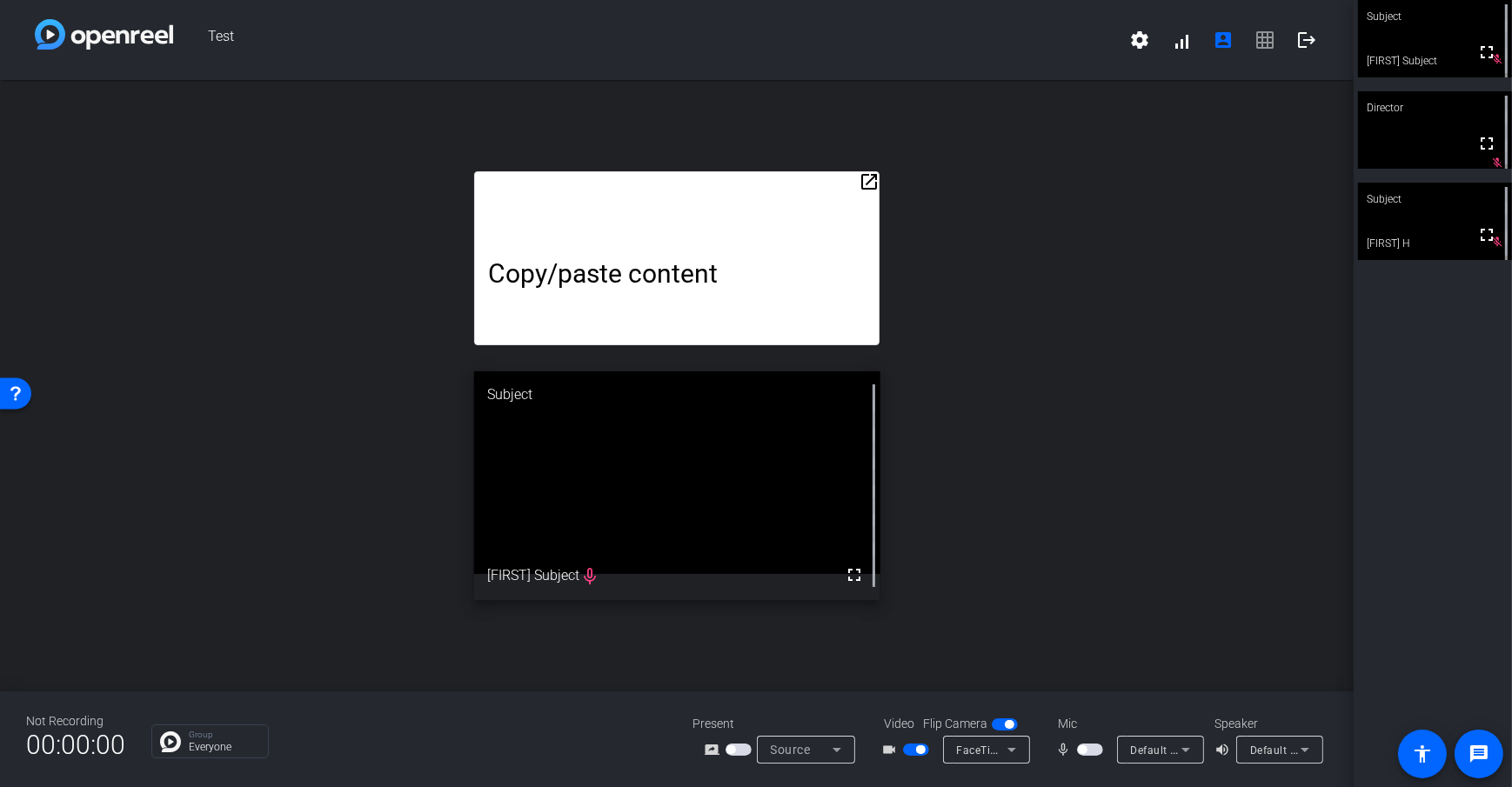 click on "open_in_new Copy/paste content  Subject  fullscreen  [FIRST] Subject  mic_none" 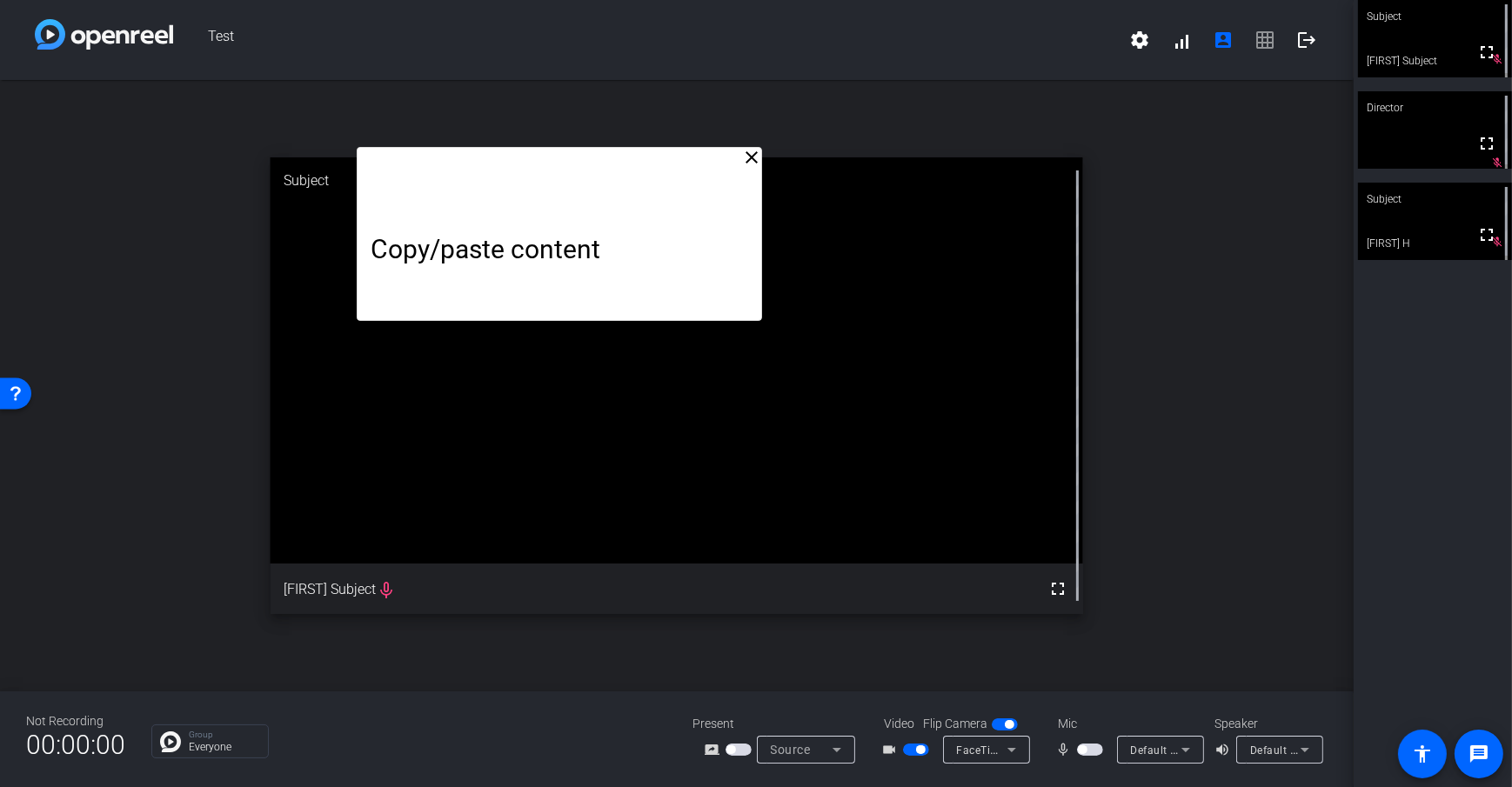 drag, startPoint x: 784, startPoint y: 108, endPoint x: 750, endPoint y: 106, distance: 34.058773 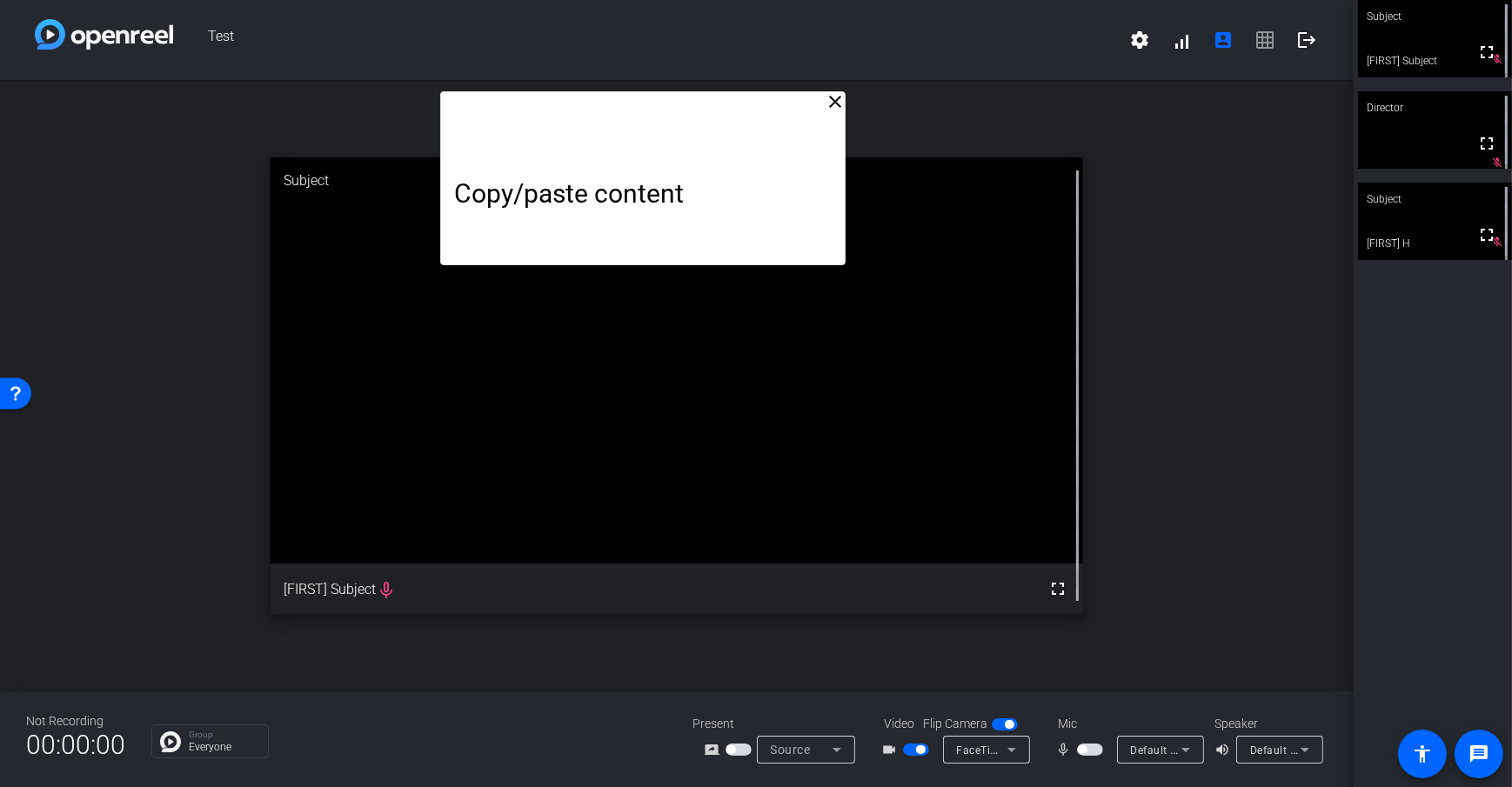 click on "close" 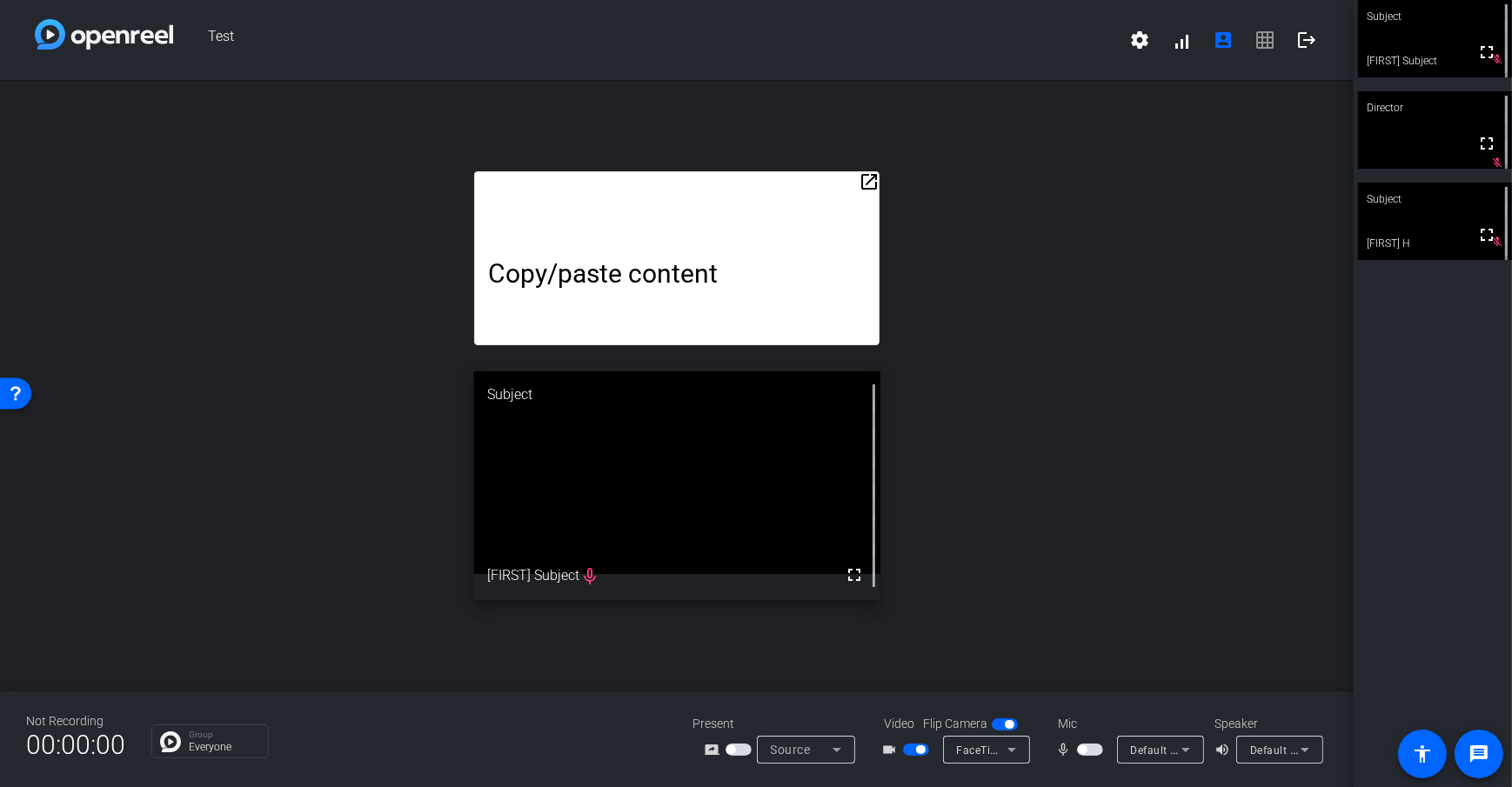 click on "open_in_new Copy/paste content  Subject  fullscreen  [FIRST] Subject  mic_none" 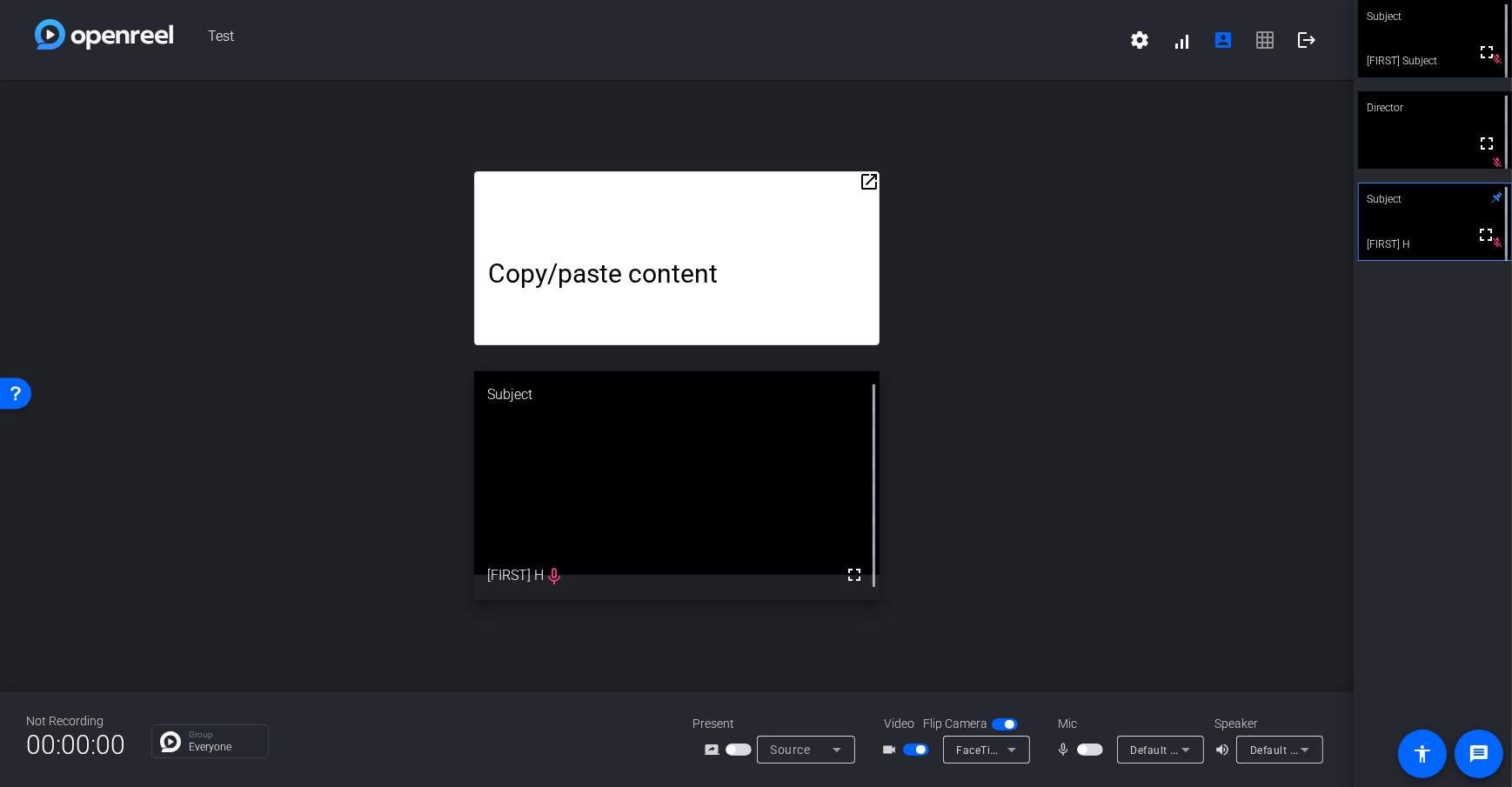 click on "Subject" 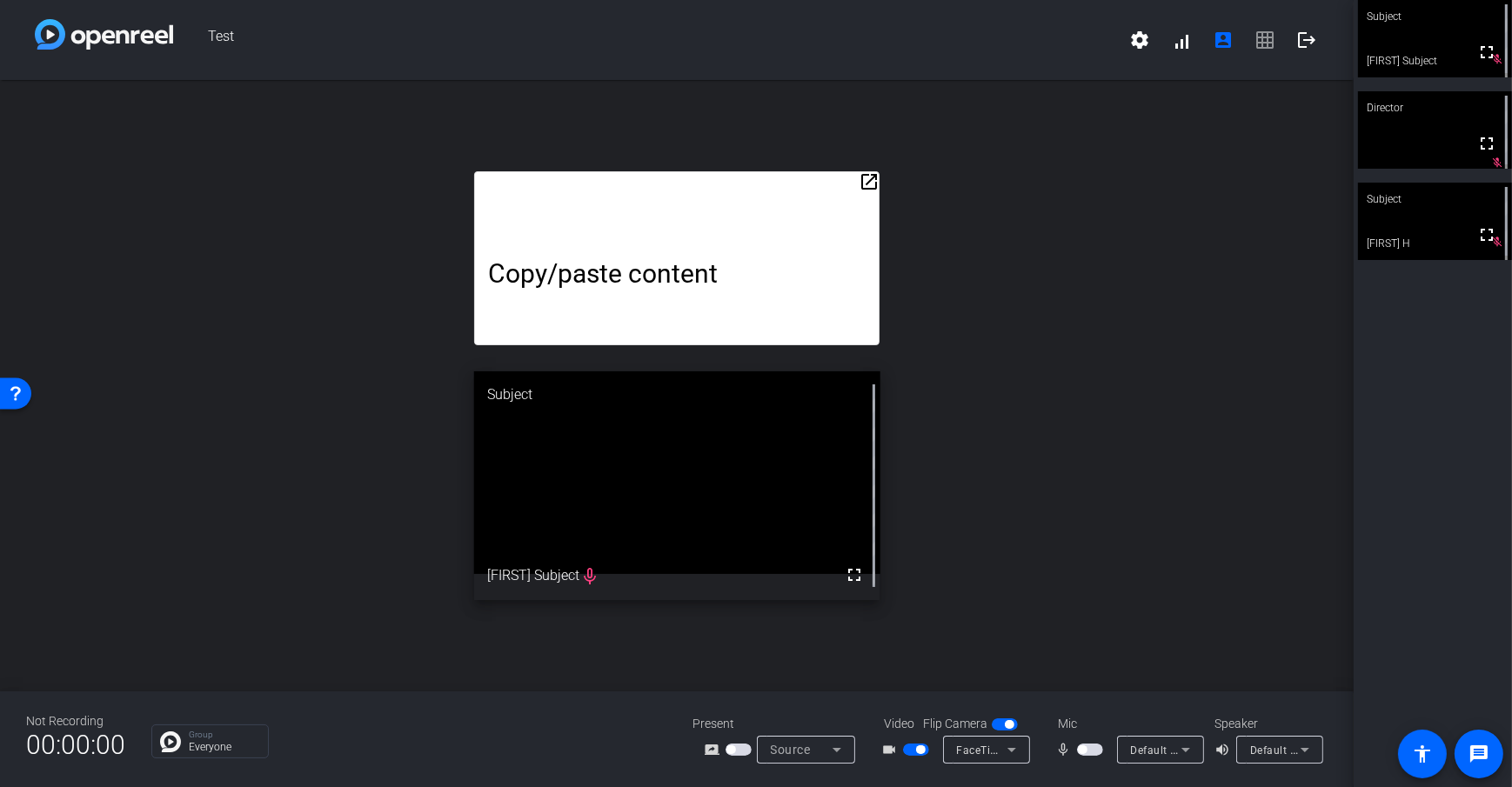 click on "open_in_new Copy/paste content  Subject  fullscreen  [FIRST] Subject  mic_none" 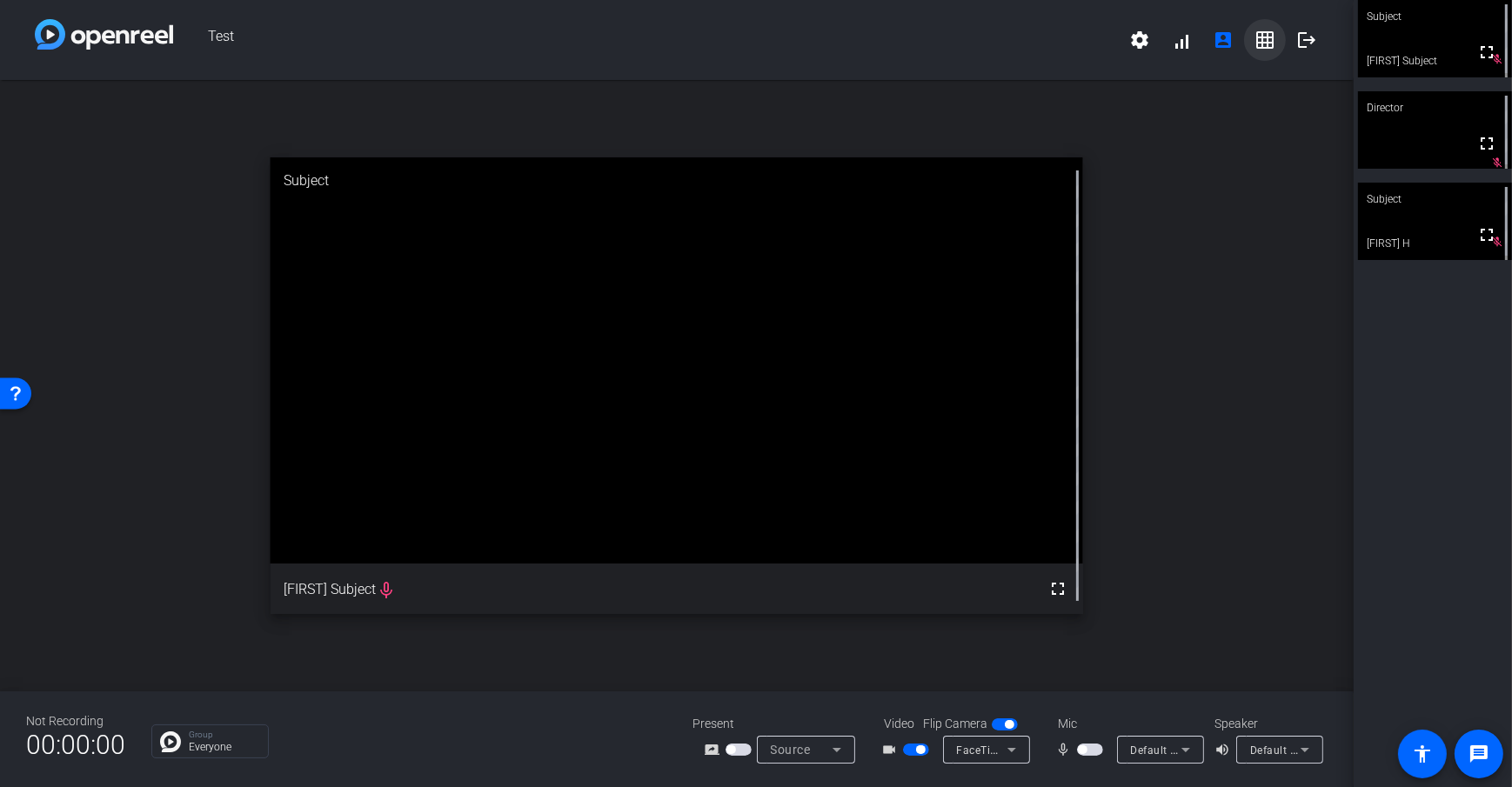 click on "grid_on" 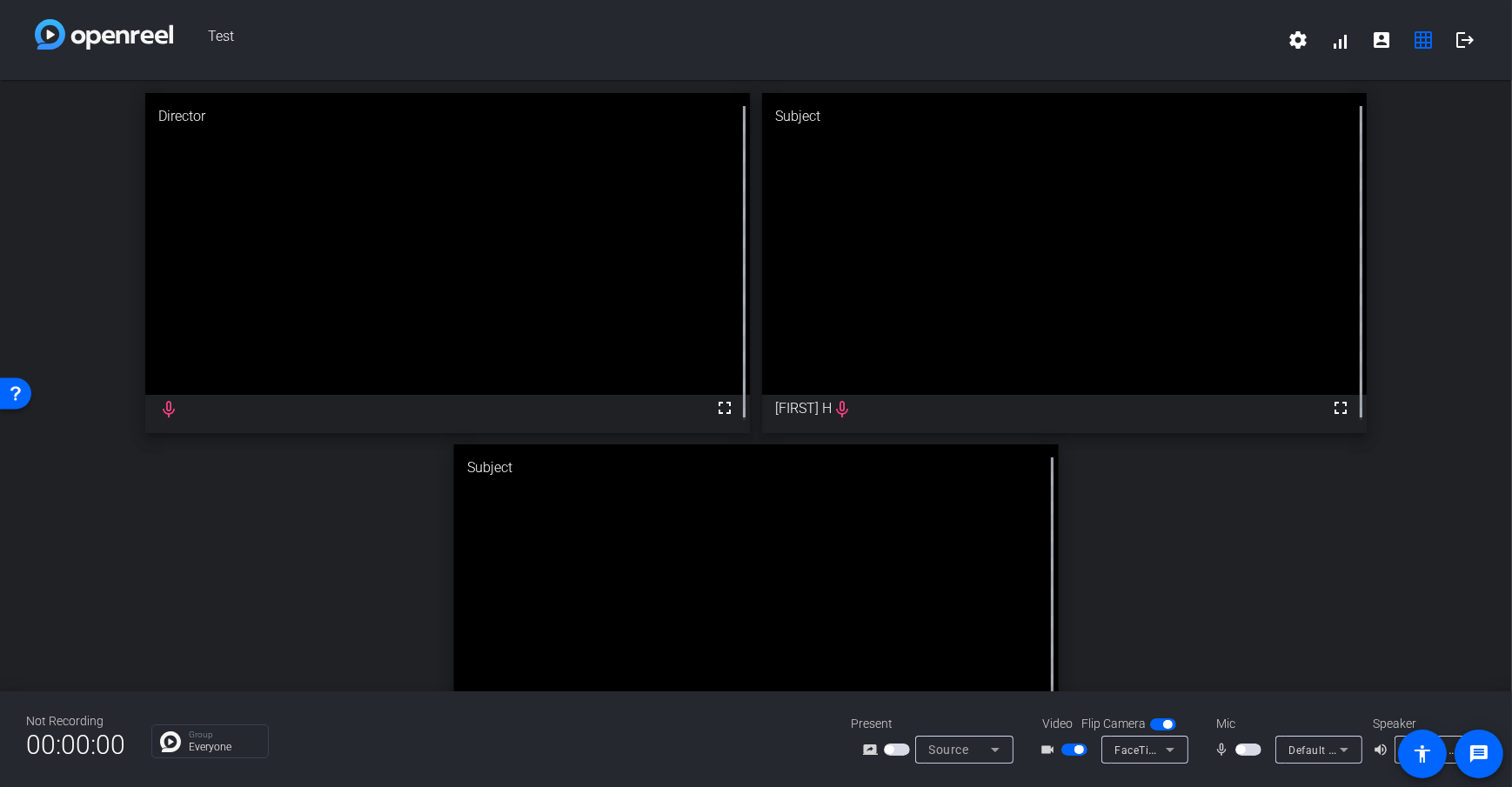 scroll, scrollTop: 101, scrollLeft: 0, axis: vertical 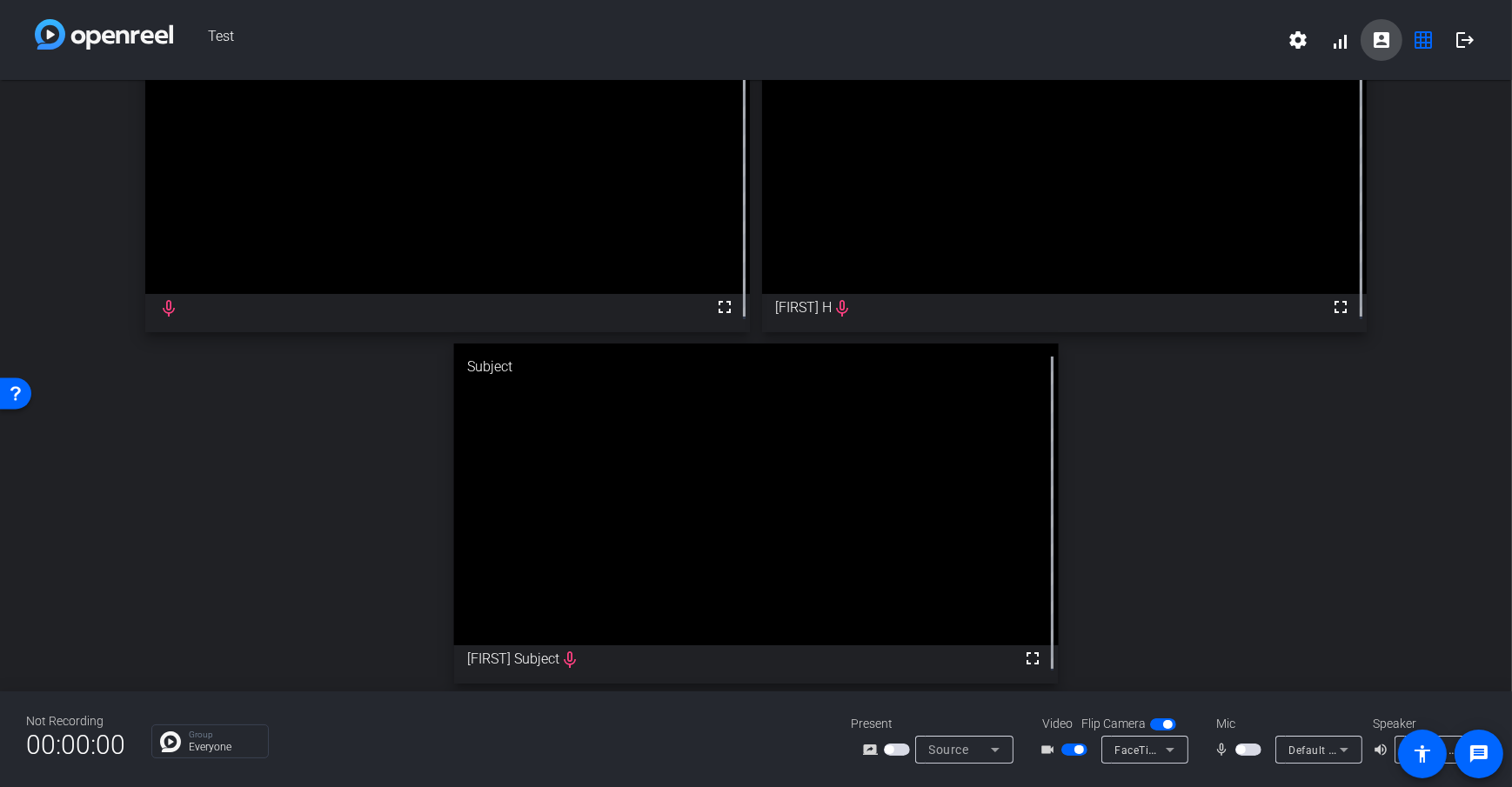 click on "account_box" 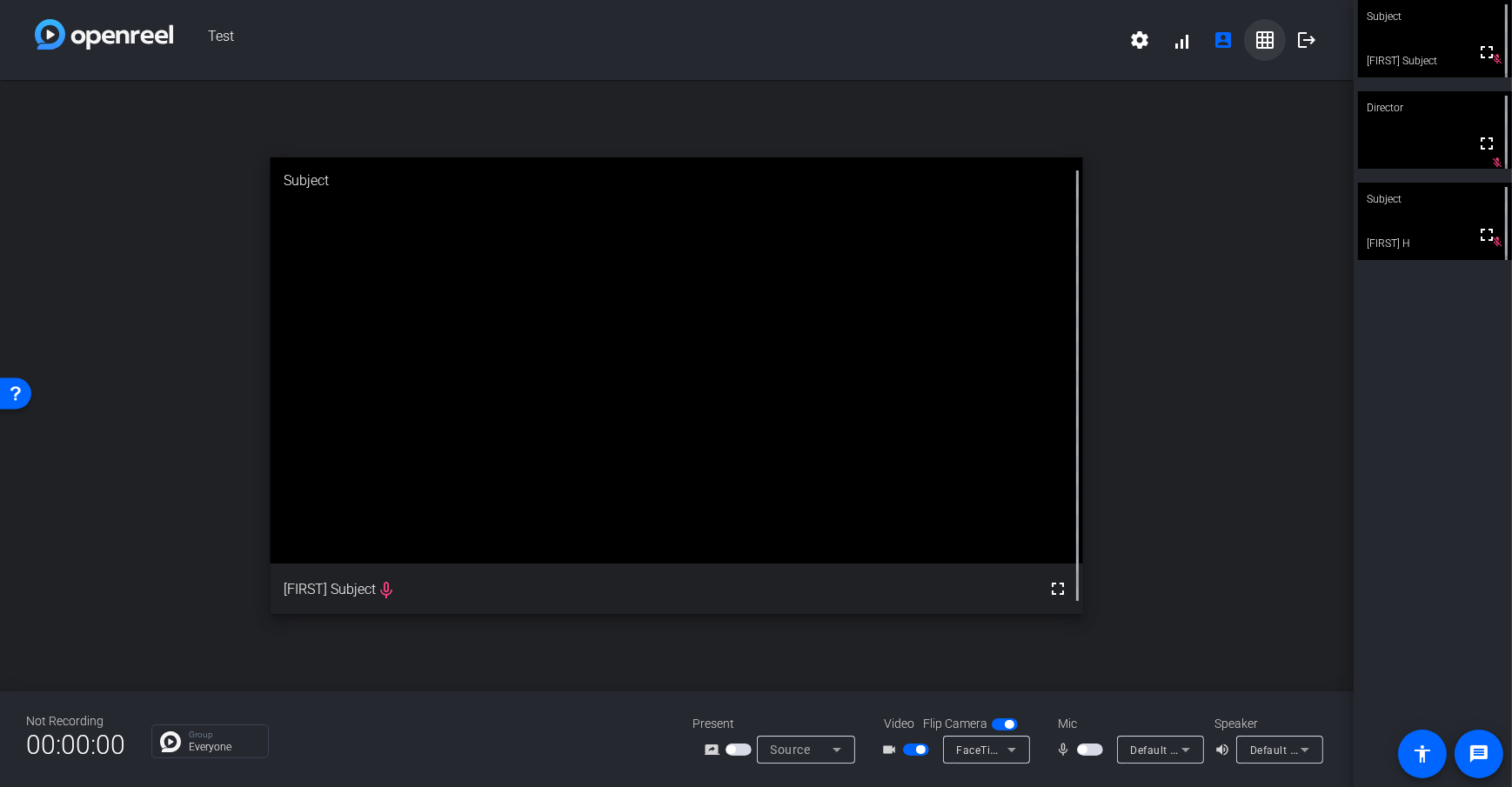 click on "grid_on" 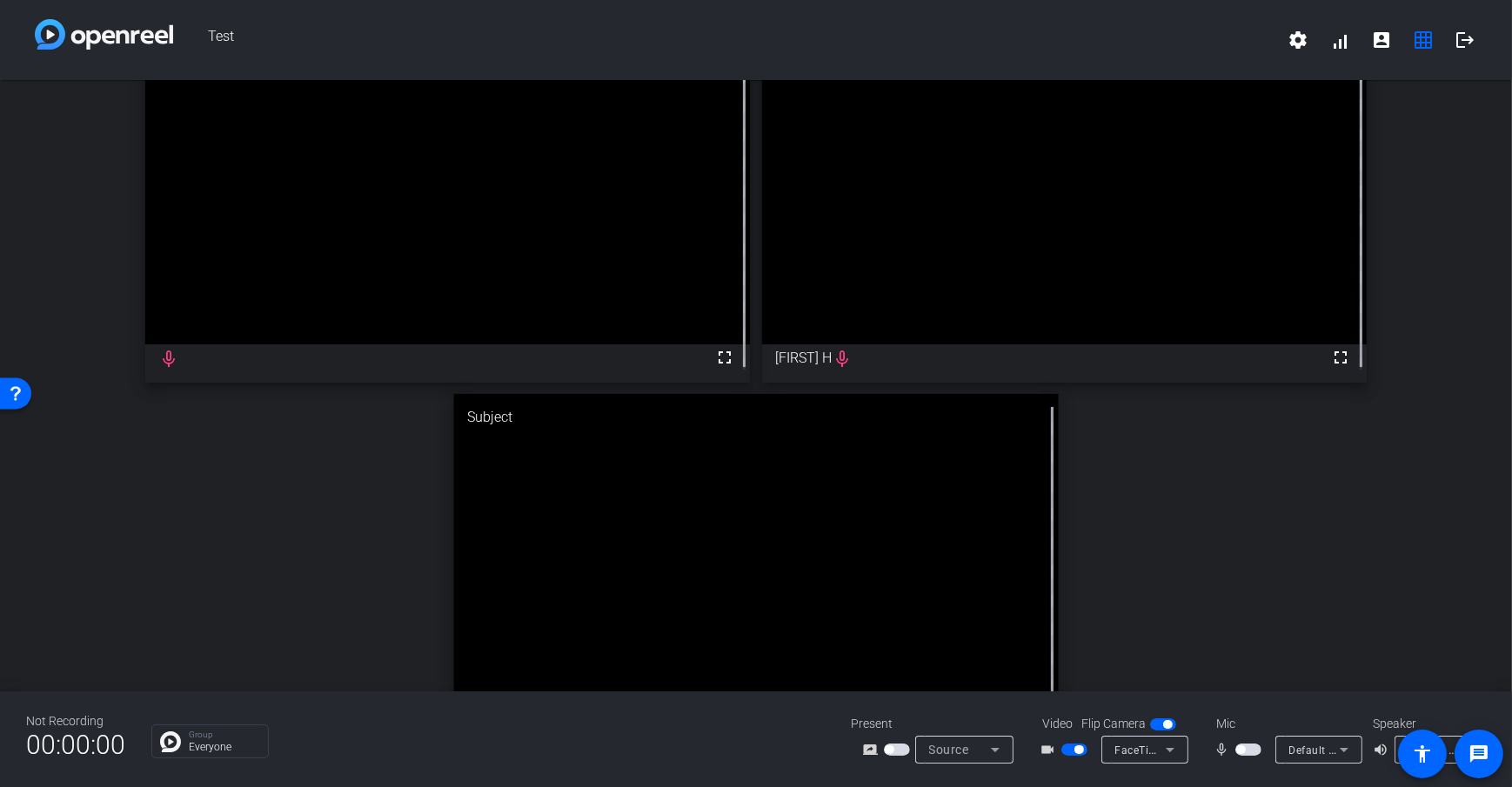 scroll, scrollTop: 0, scrollLeft: 0, axis: both 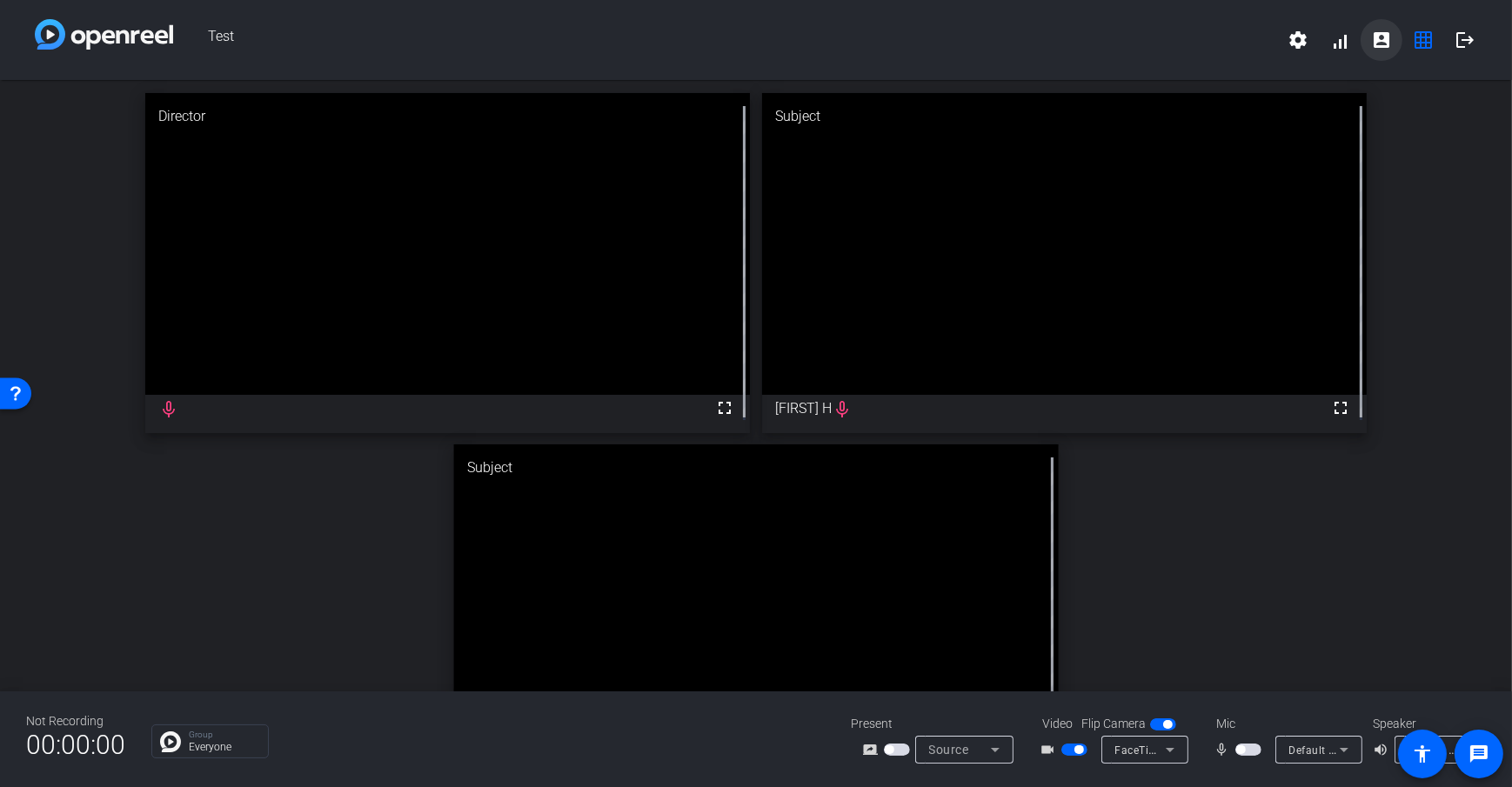 click on "account_box" 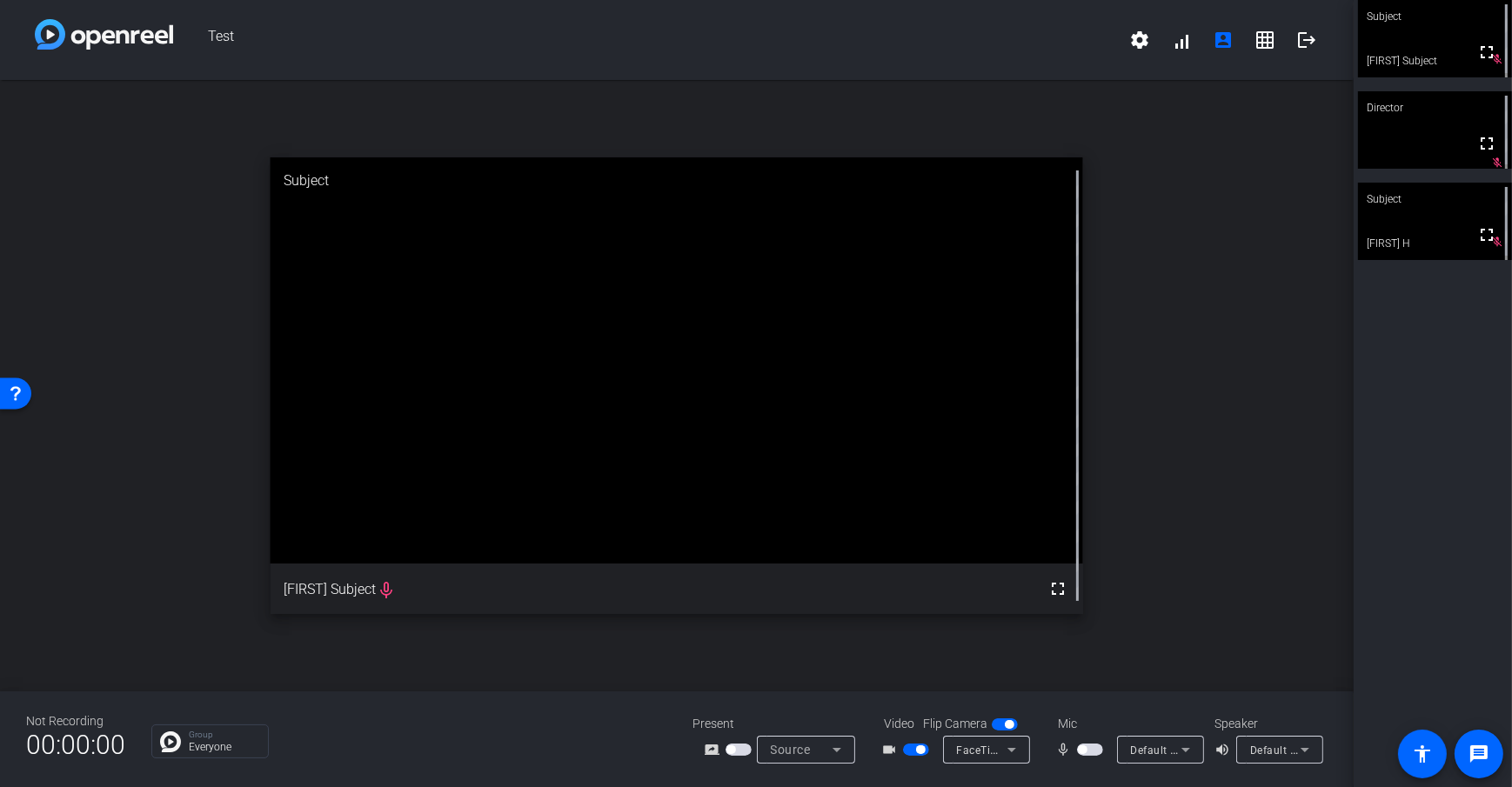 click on "open_in_new  Subject  fullscreen  [FIRST] Subject  mic_none" 